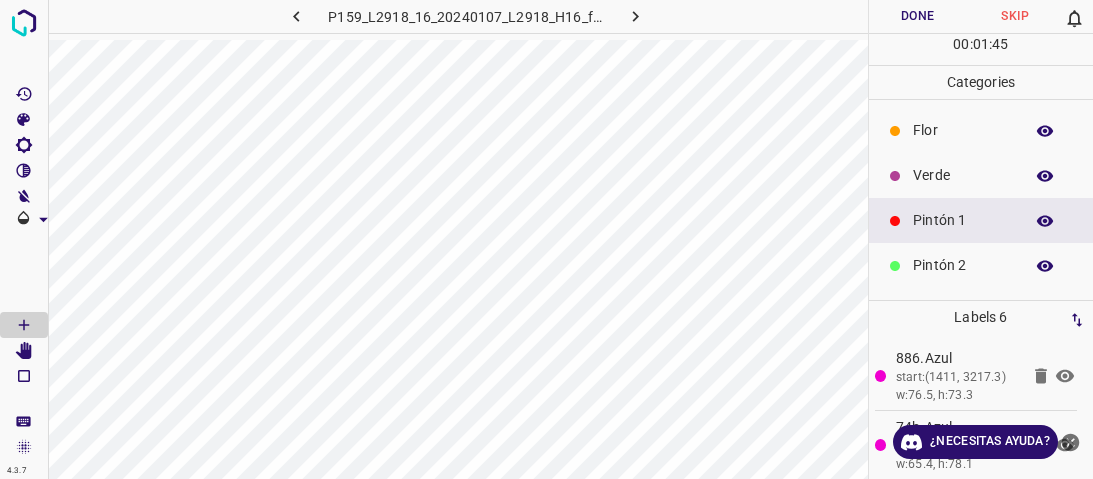 scroll, scrollTop: 0, scrollLeft: 0, axis: both 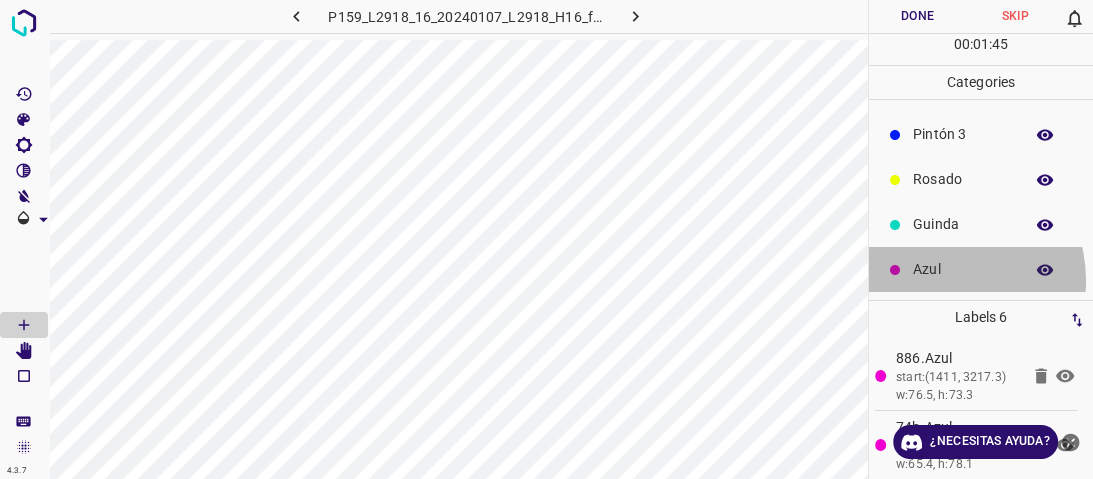 click on "Azul" at bounding box center [981, 269] 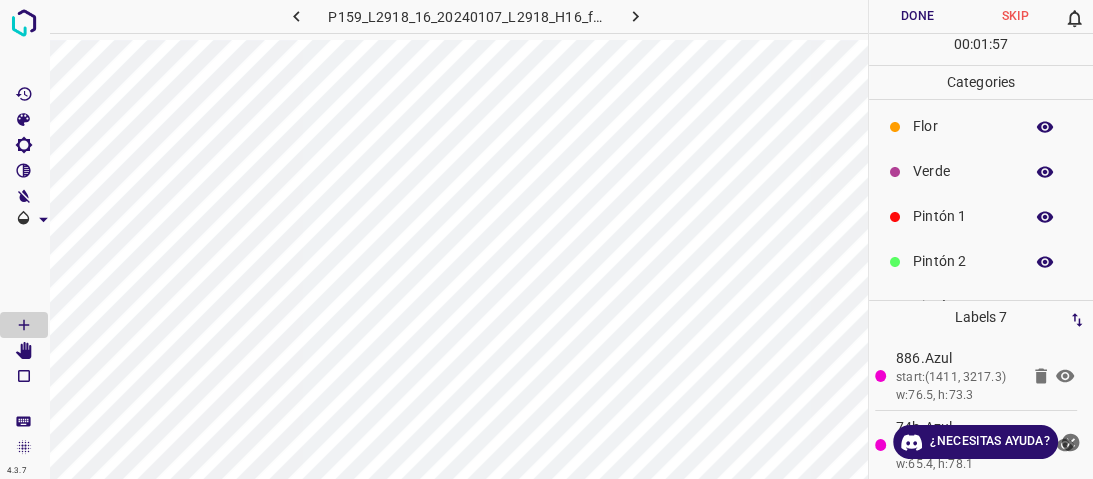 scroll, scrollTop: 0, scrollLeft: 0, axis: both 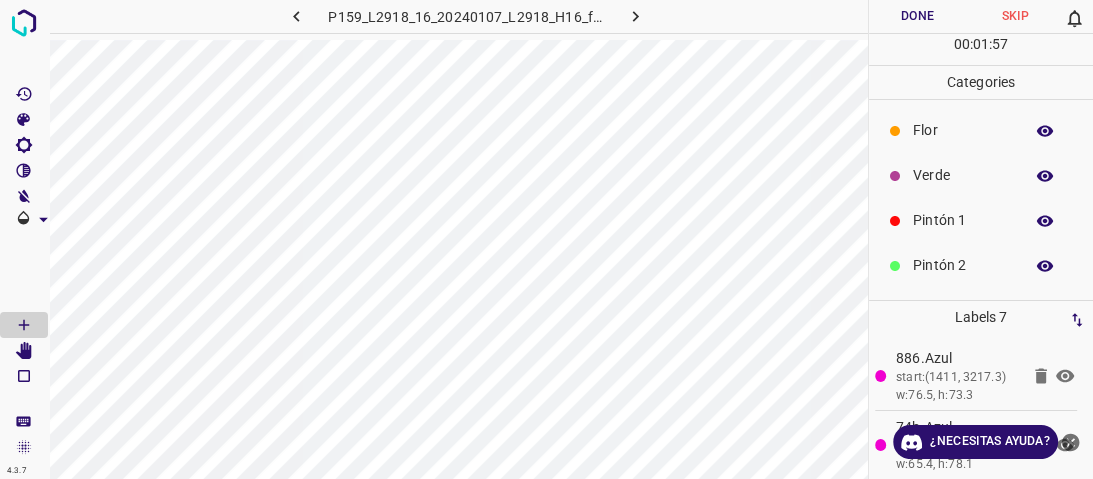 click on "Flor" at bounding box center [981, 130] 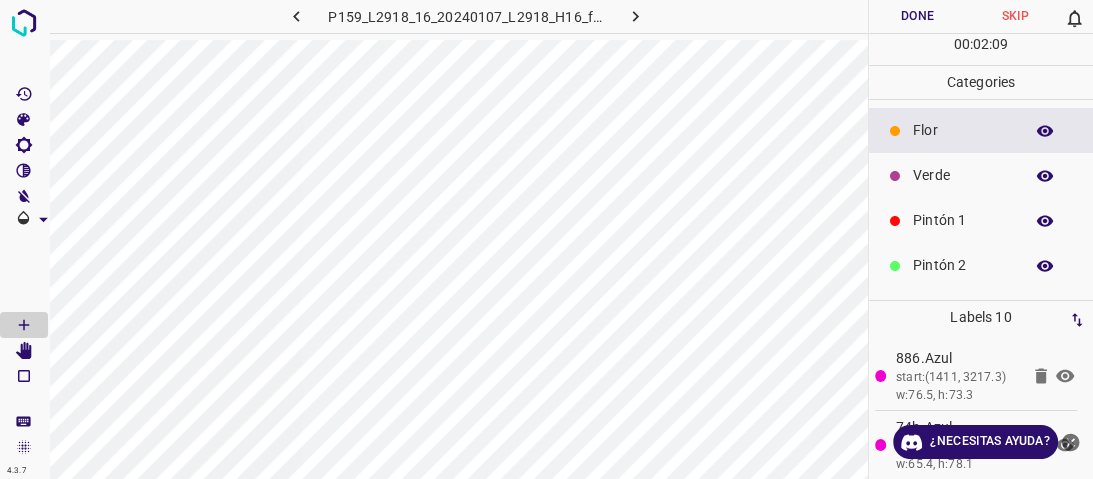 scroll, scrollTop: 176, scrollLeft: 0, axis: vertical 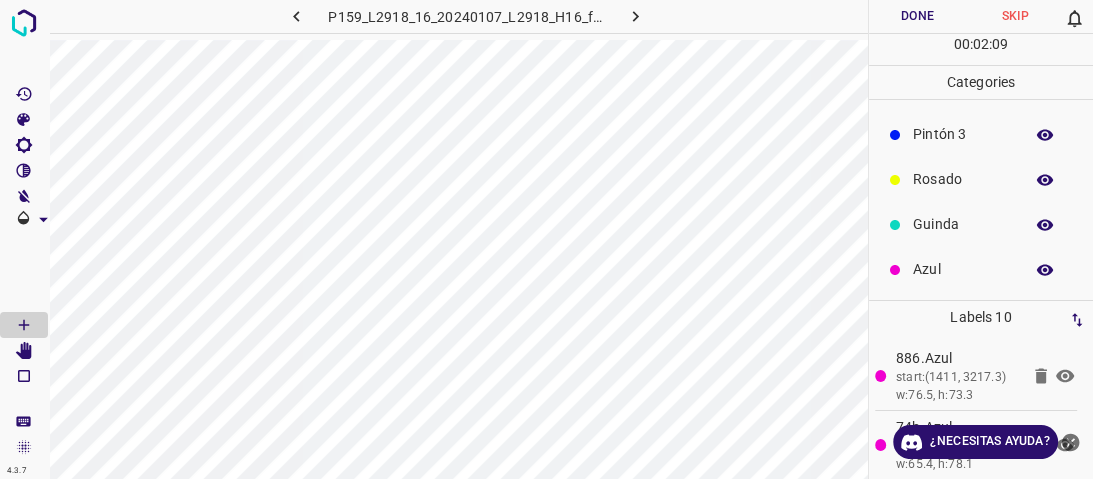 click on "Azul" at bounding box center (963, 269) 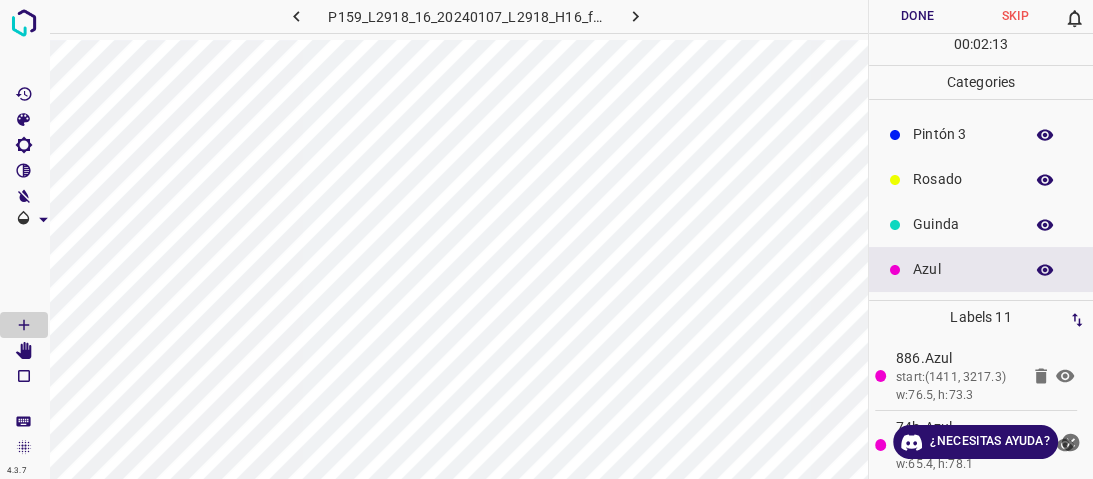 drag, startPoint x: 953, startPoint y: 216, endPoint x: 919, endPoint y: 223, distance: 34.713108 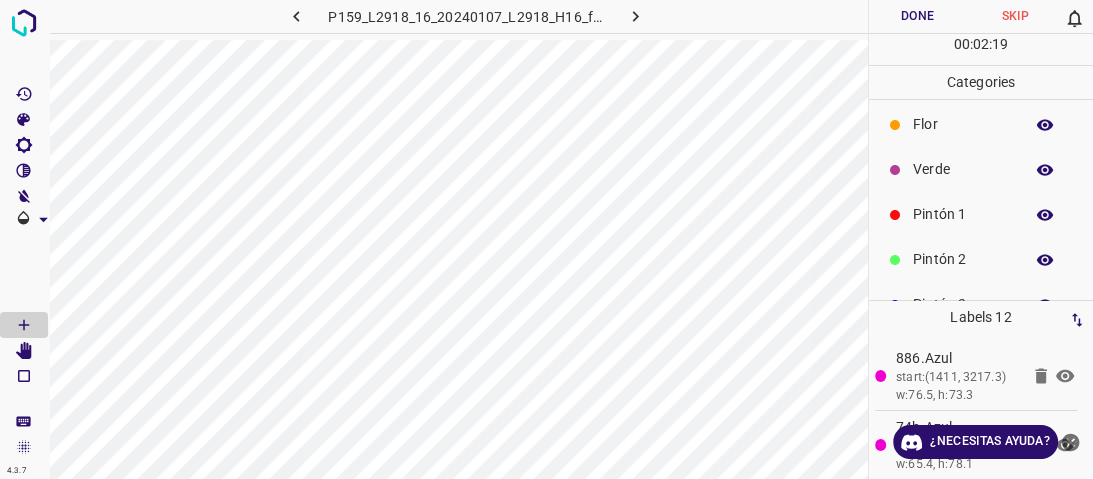 scroll, scrollTop: 0, scrollLeft: 0, axis: both 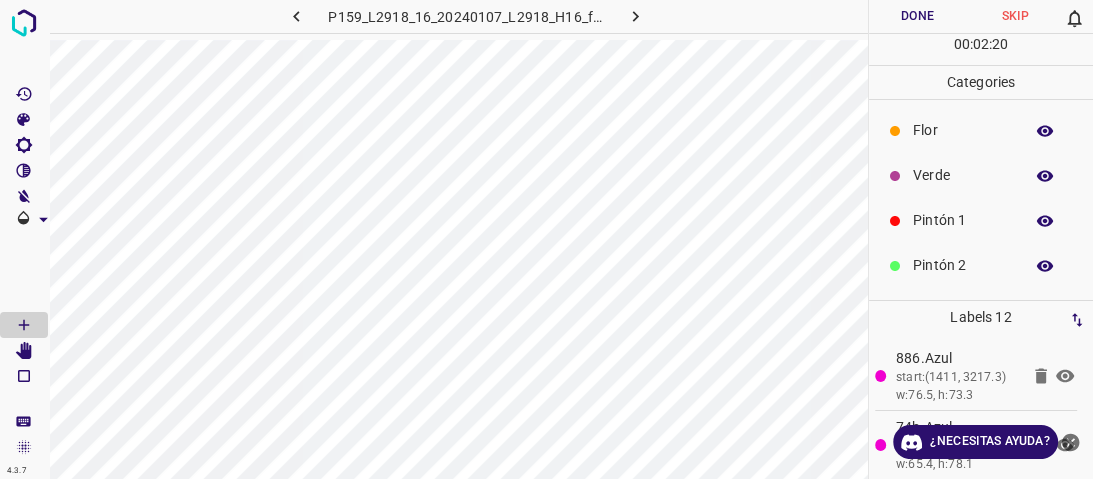 click on "Pintón 1" at bounding box center [963, 220] 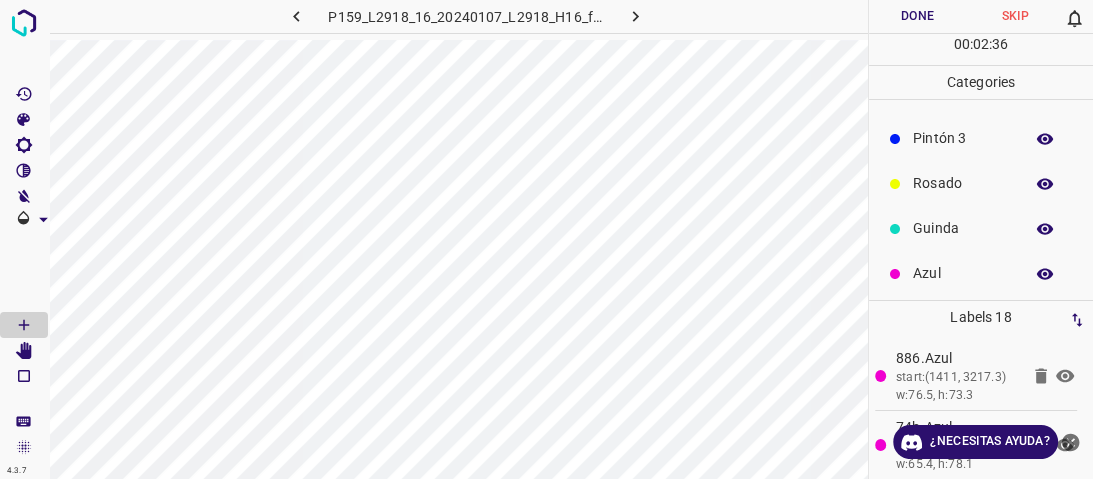 scroll, scrollTop: 176, scrollLeft: 0, axis: vertical 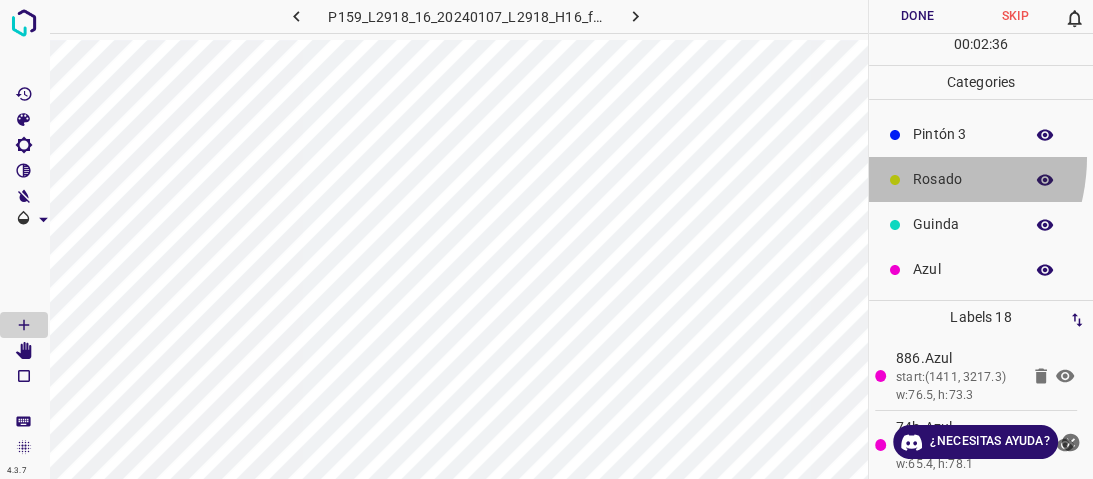 drag, startPoint x: 888, startPoint y: 156, endPoint x: 882, endPoint y: 176, distance: 20.880613 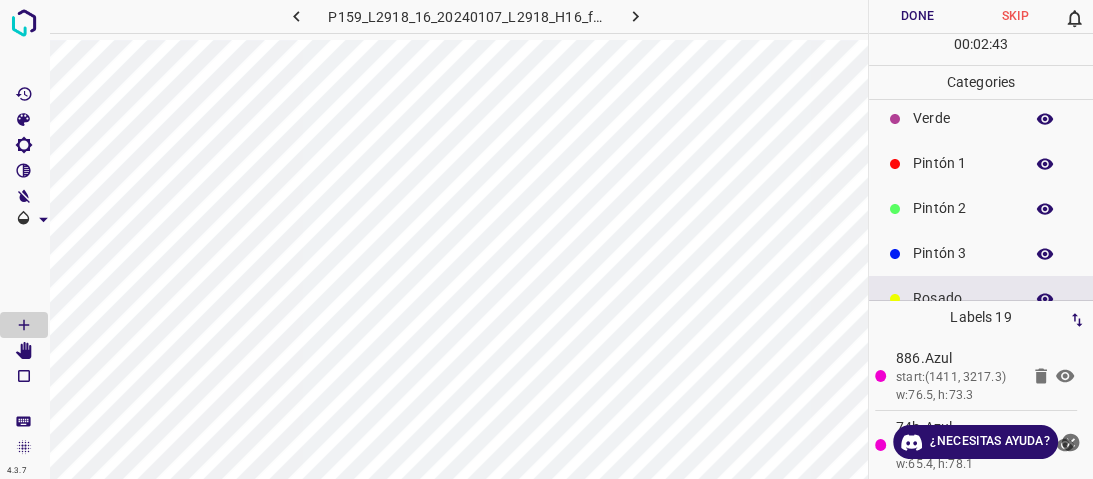 scroll, scrollTop: 16, scrollLeft: 0, axis: vertical 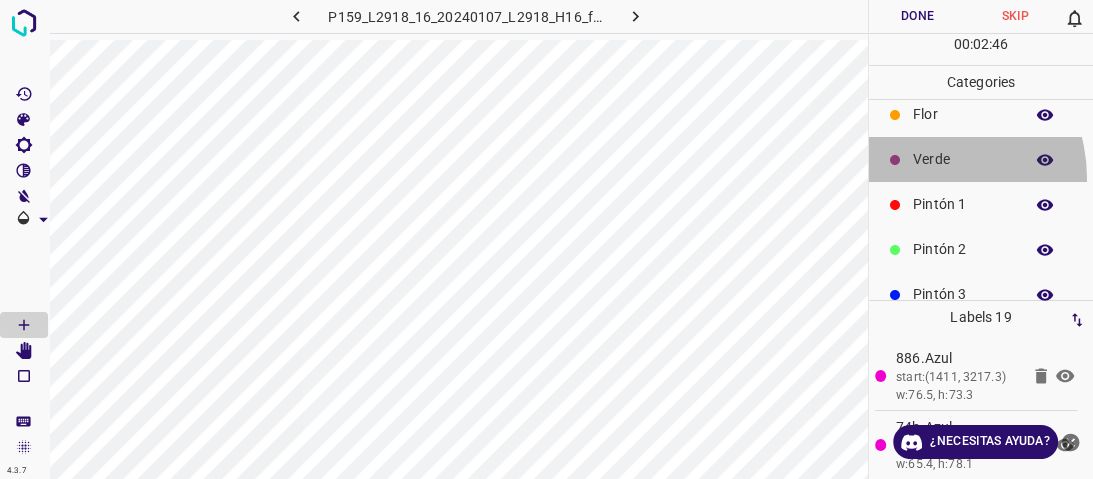 drag, startPoint x: 920, startPoint y: 178, endPoint x: 915, endPoint y: 202, distance: 24.5153 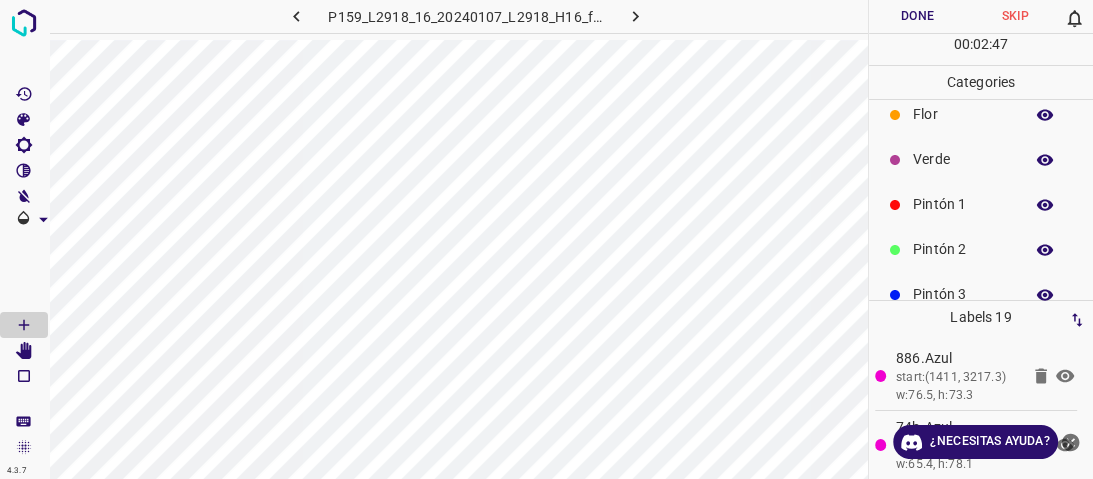 click on "Pintón 1" at bounding box center (963, 204) 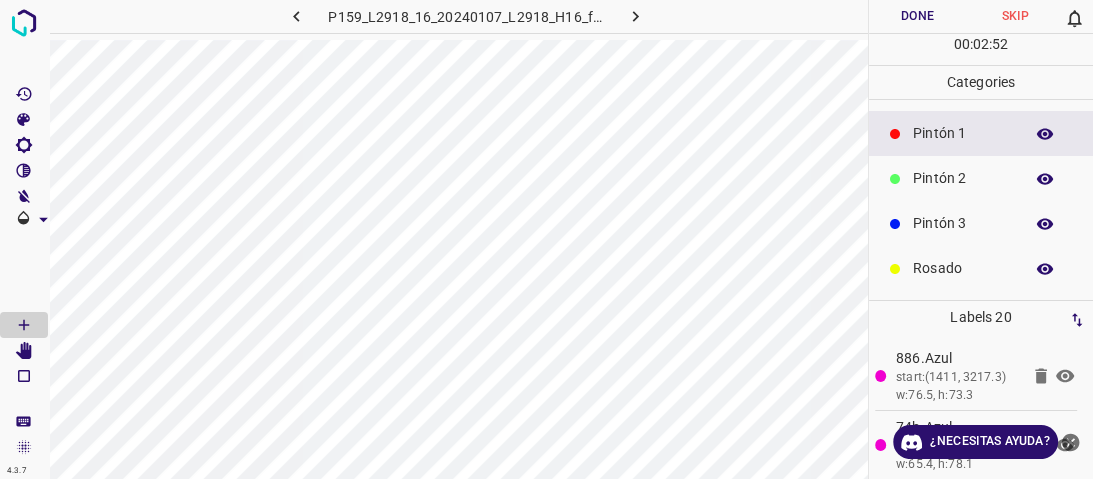 scroll, scrollTop: 176, scrollLeft: 0, axis: vertical 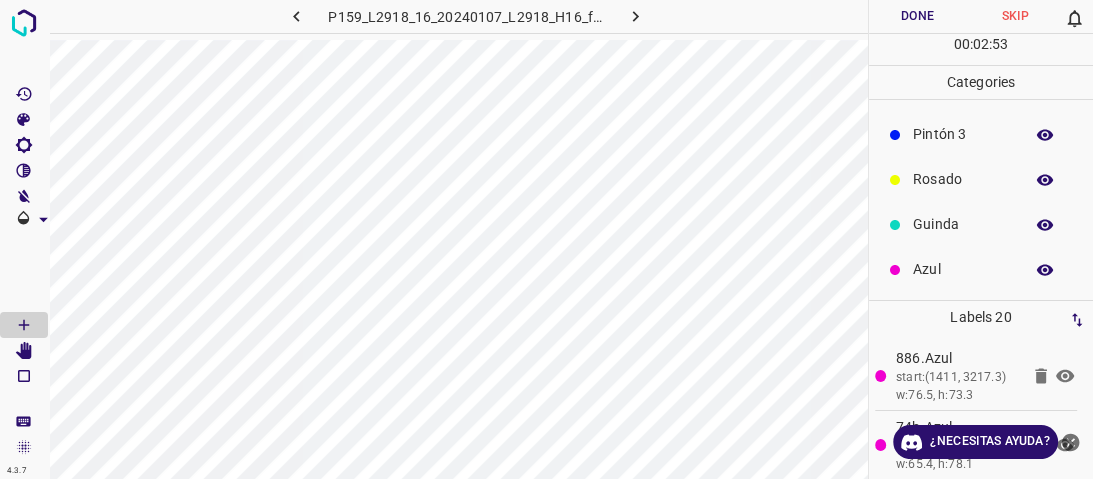 click on "Azul" at bounding box center (963, 269) 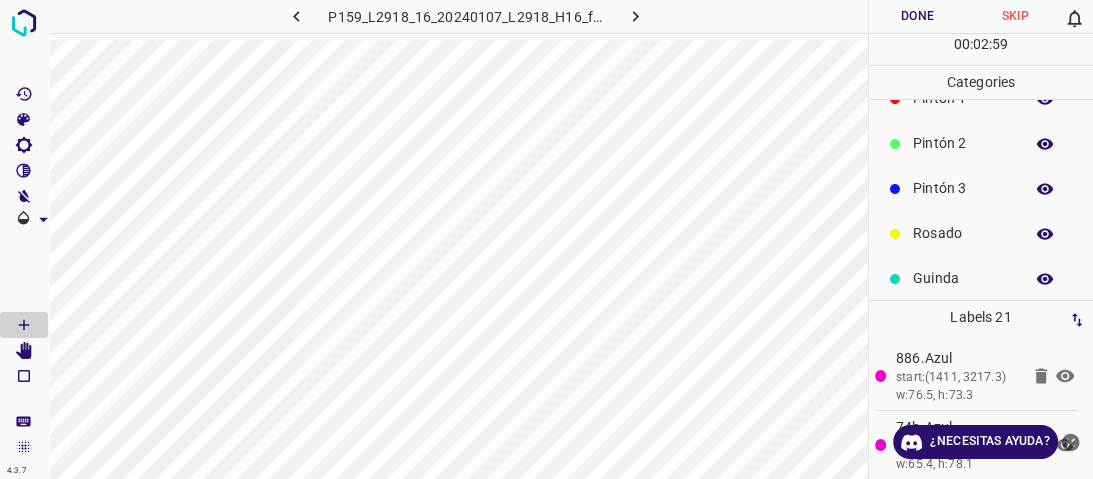 scroll, scrollTop: 96, scrollLeft: 0, axis: vertical 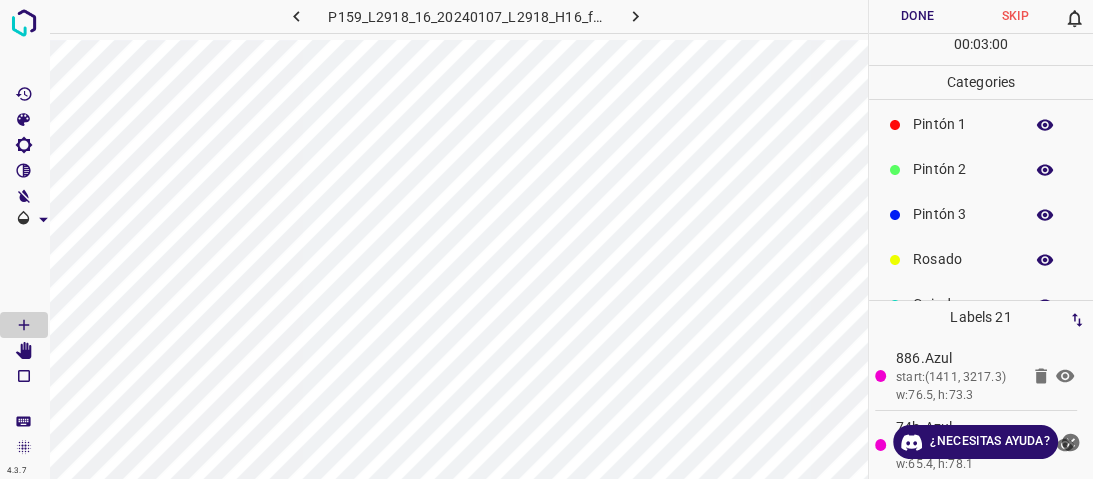 click on "Pintón 1" at bounding box center [963, 124] 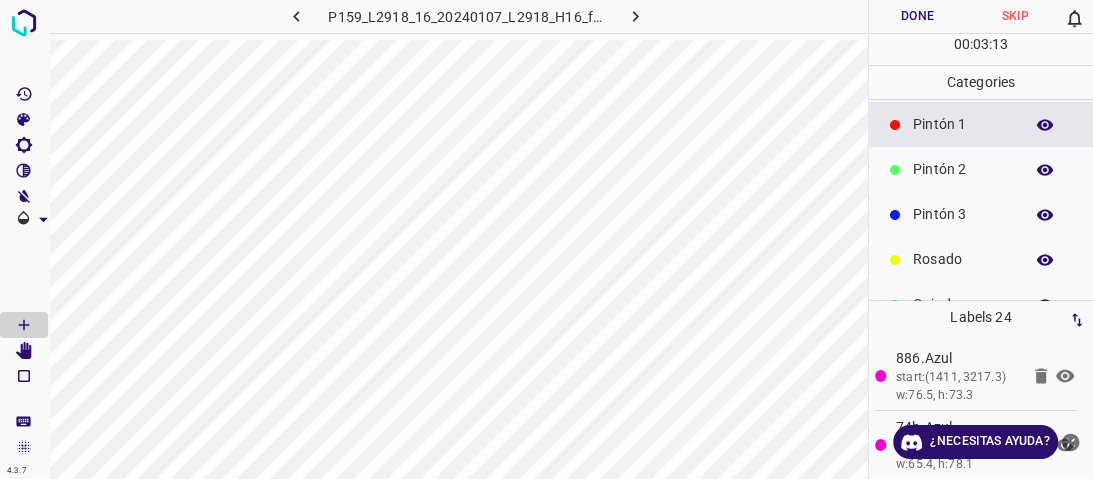 scroll, scrollTop: 0, scrollLeft: 0, axis: both 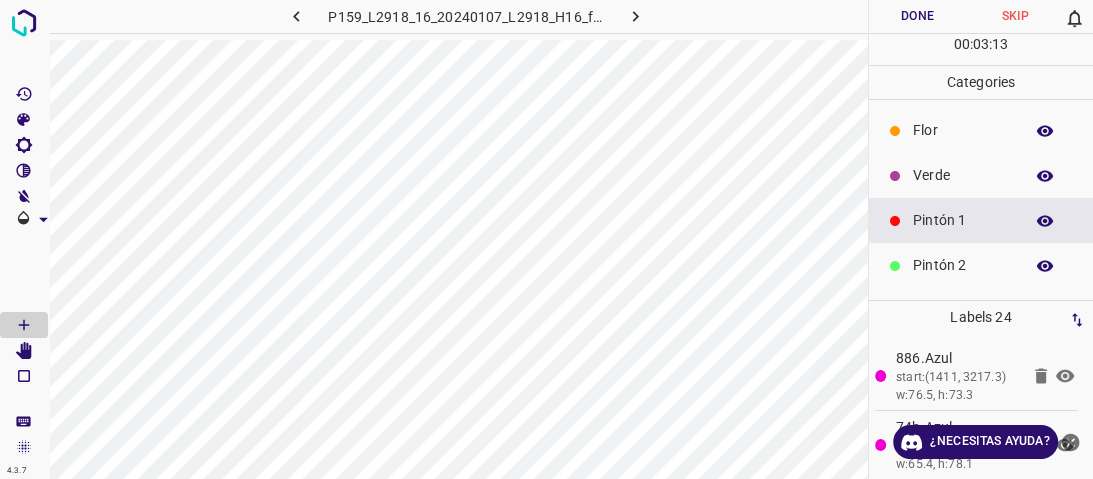 drag, startPoint x: 920, startPoint y: 122, endPoint x: 902, endPoint y: 132, distance: 20.59126 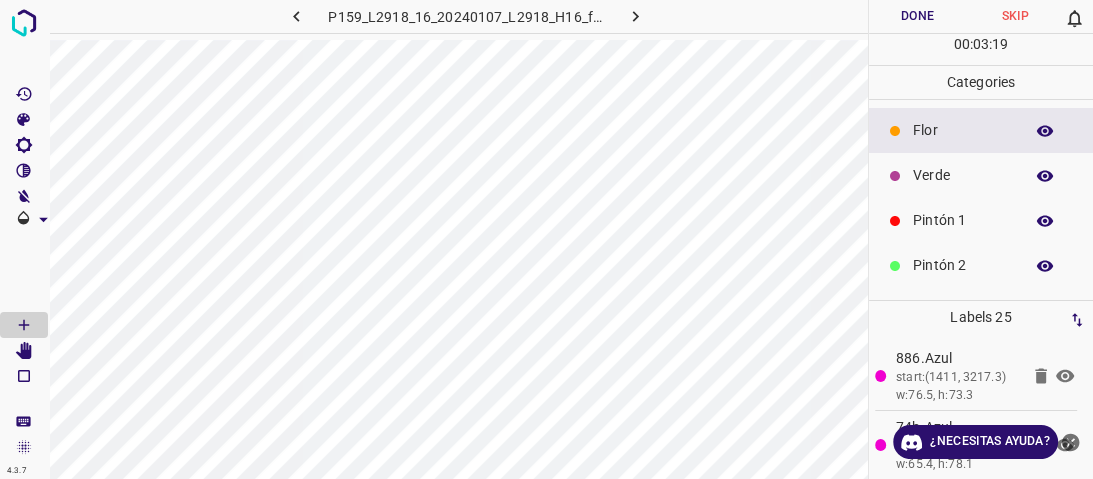 scroll, scrollTop: 176, scrollLeft: 0, axis: vertical 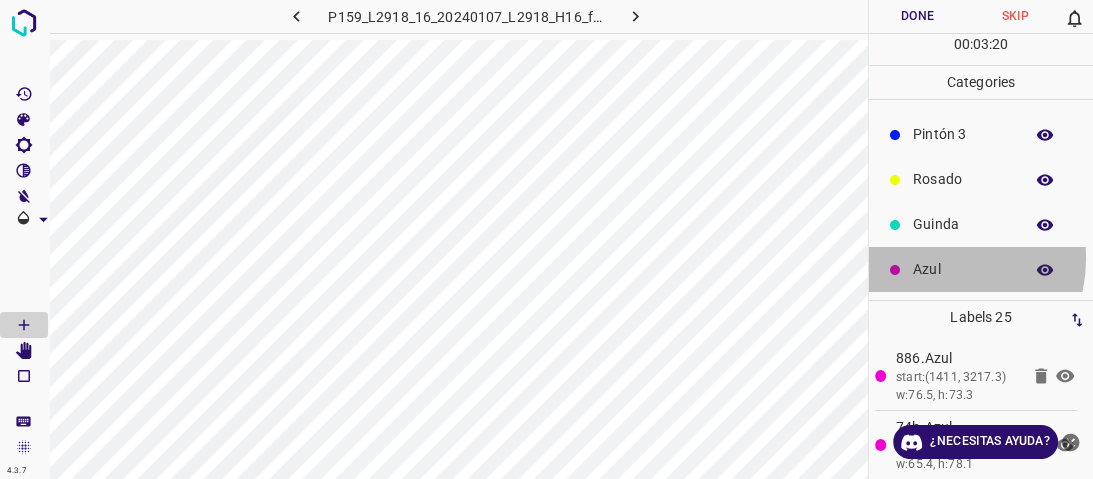 click on "Azul" at bounding box center [963, 269] 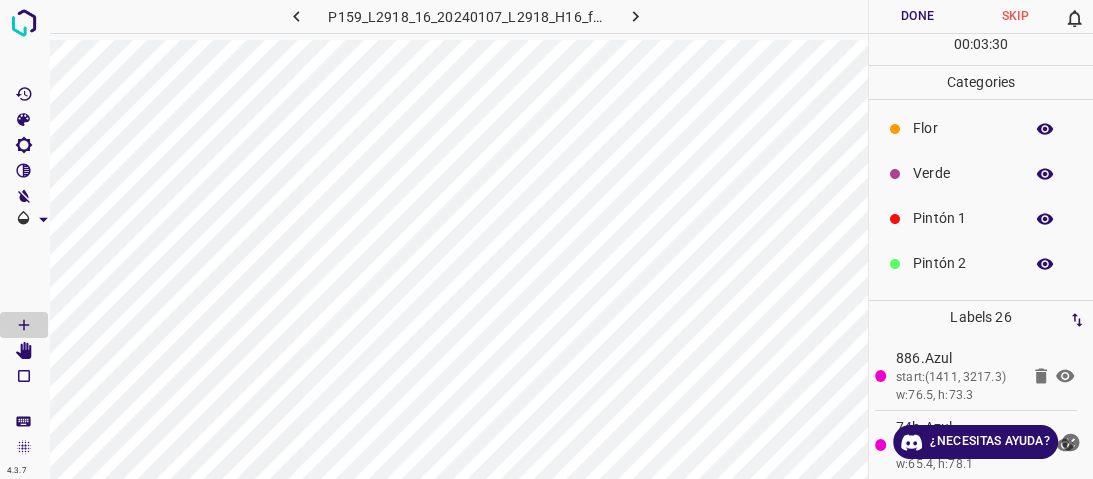 scroll, scrollTop: 0, scrollLeft: 0, axis: both 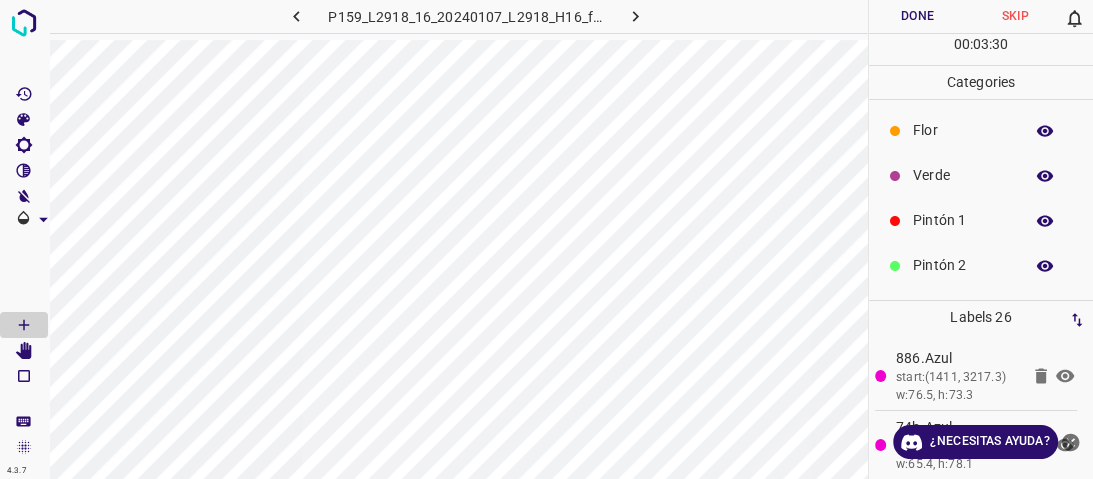 click on "Verde" at bounding box center [963, 175] 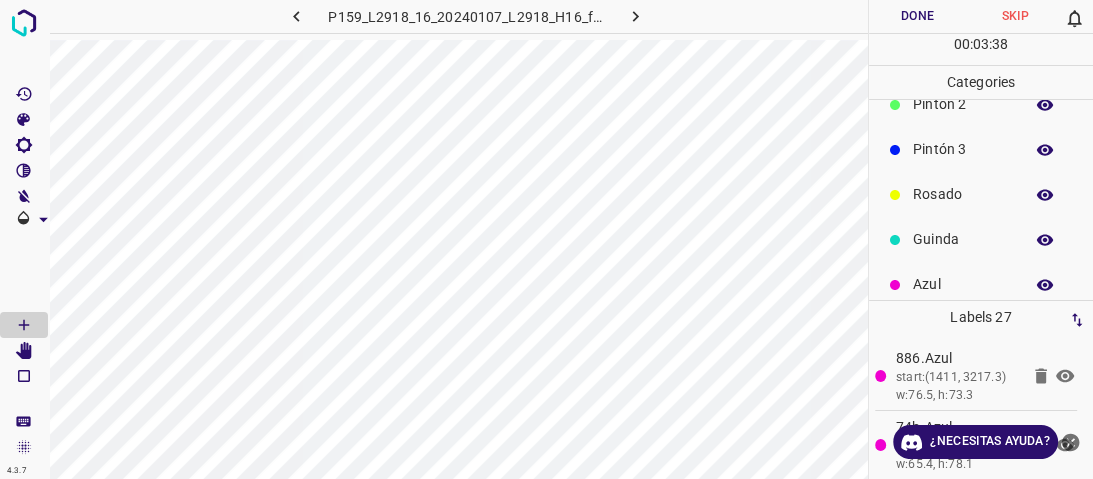 scroll, scrollTop: 176, scrollLeft: 0, axis: vertical 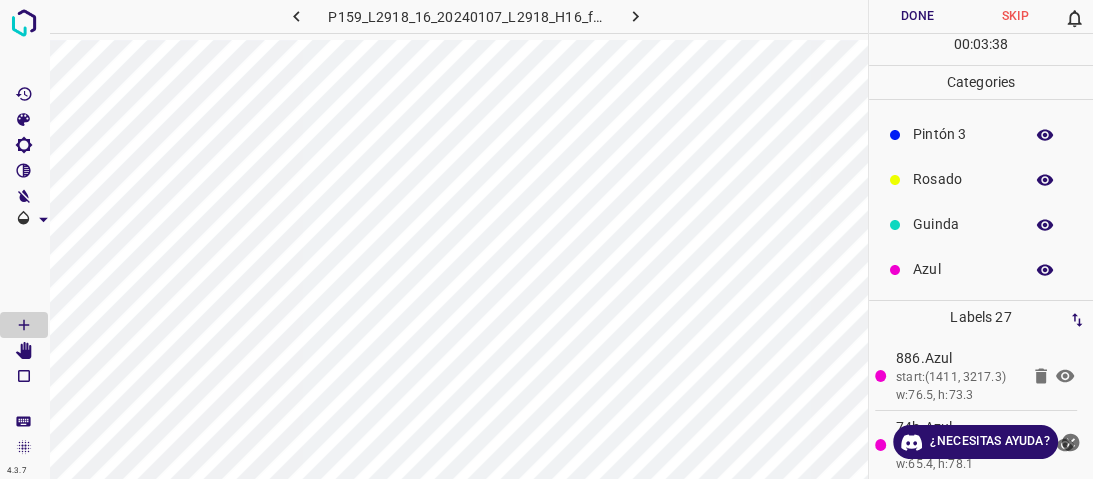 click at bounding box center (895, 270) 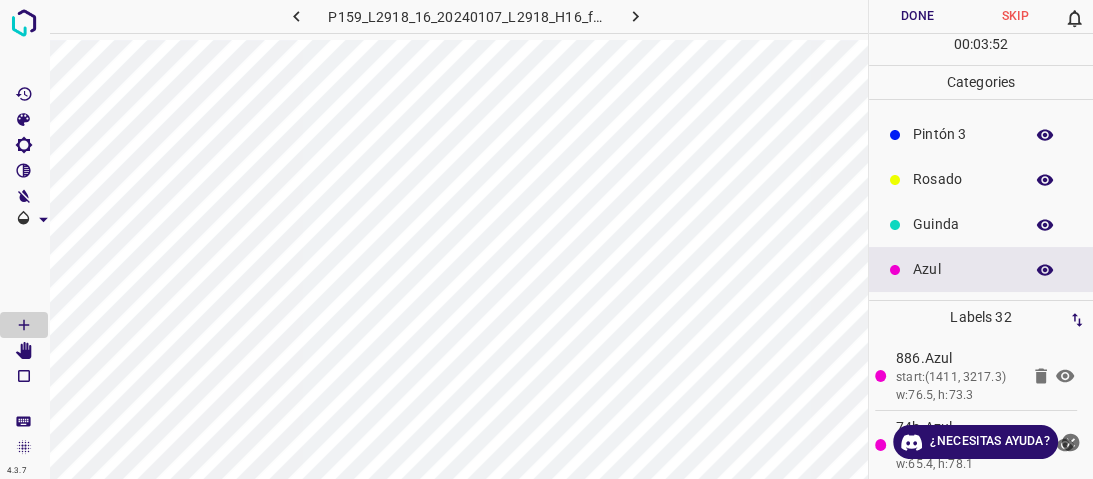 drag, startPoint x: 938, startPoint y: 180, endPoint x: 924, endPoint y: 181, distance: 14.035668 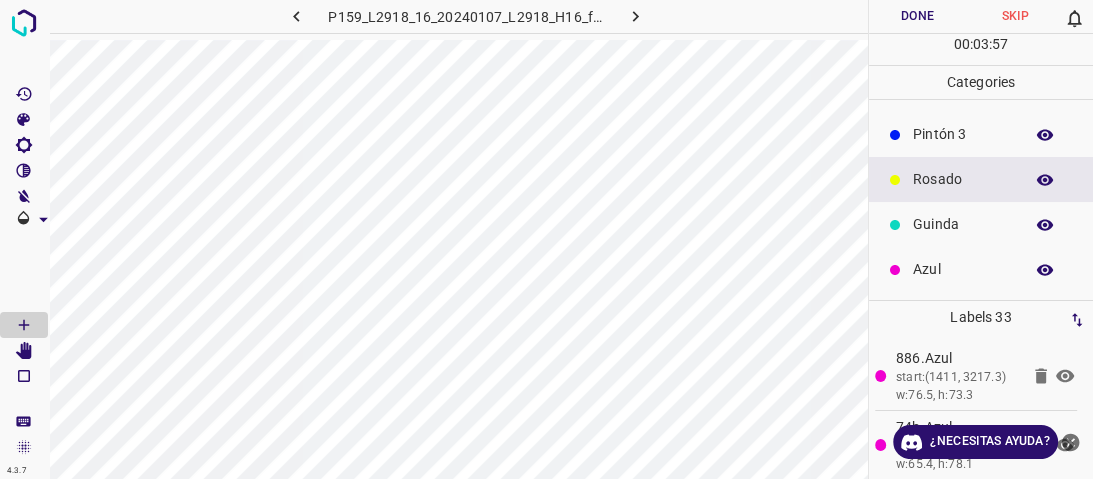 click on "Azul" at bounding box center [963, 269] 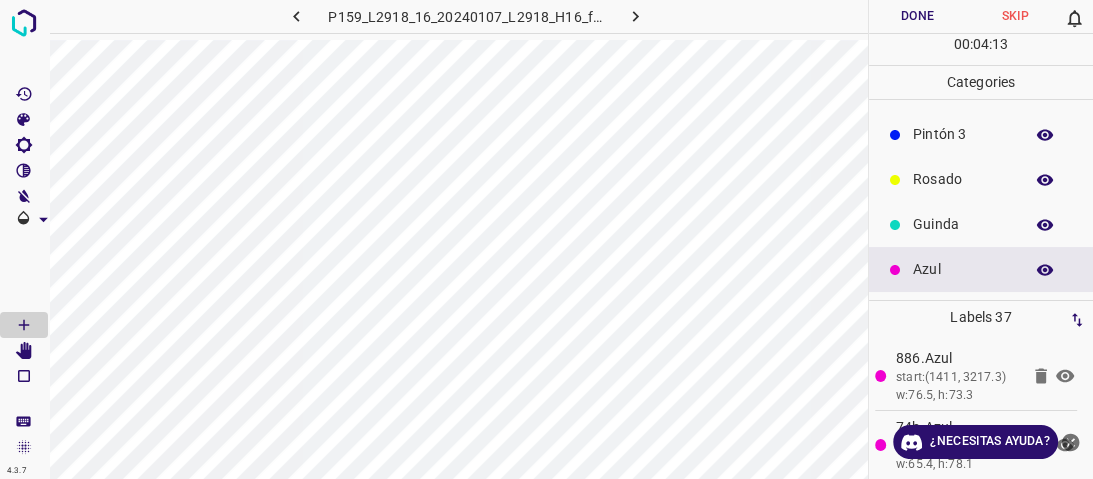 scroll, scrollTop: 16, scrollLeft: 0, axis: vertical 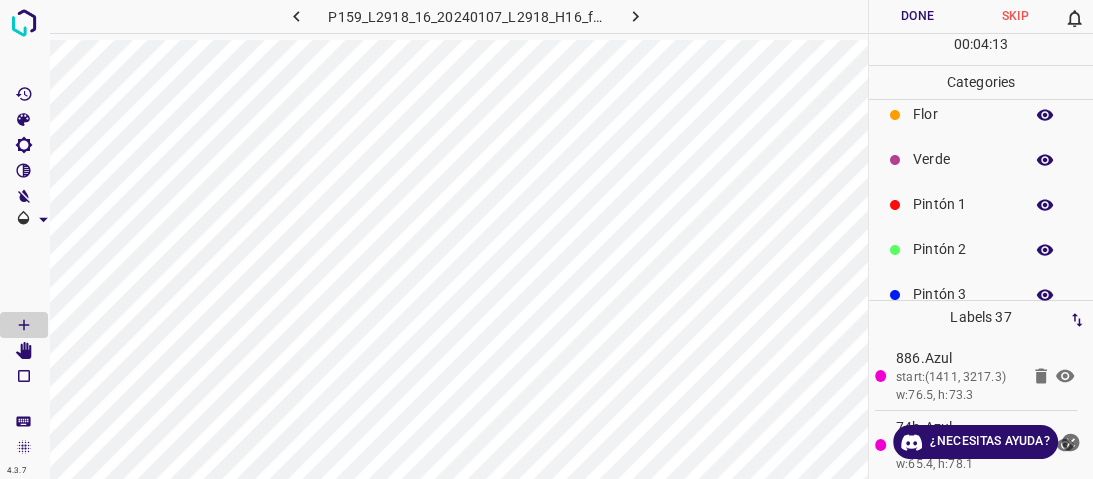 click on "Pintón 1" at bounding box center [981, 204] 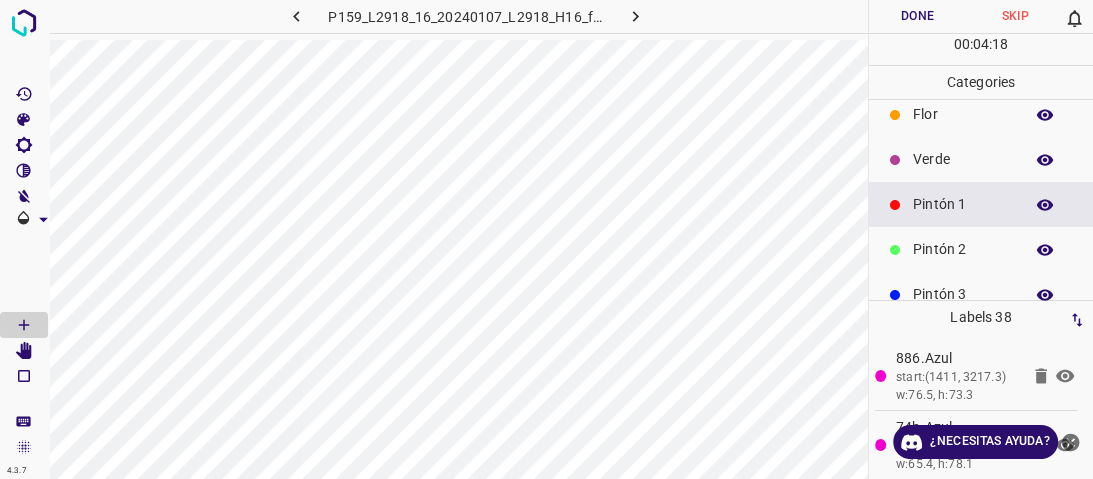 drag, startPoint x: 928, startPoint y: 152, endPoint x: 911, endPoint y: 152, distance: 17 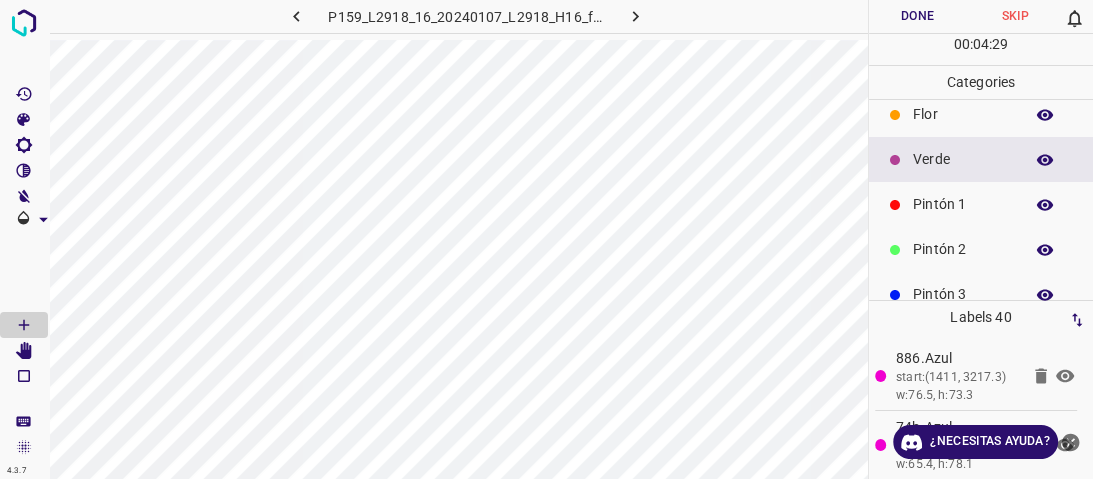 click on "Pintón 1" at bounding box center [981, 204] 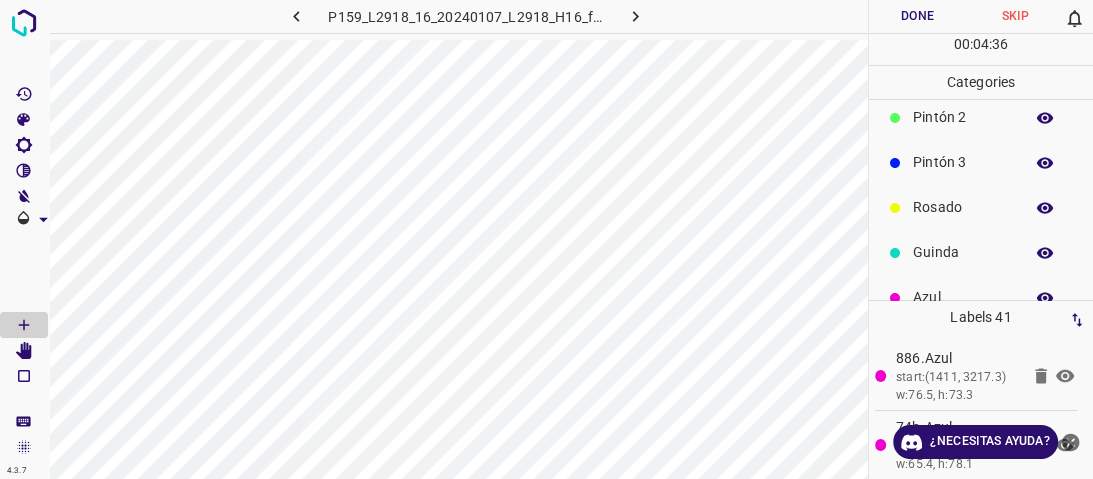 scroll, scrollTop: 176, scrollLeft: 0, axis: vertical 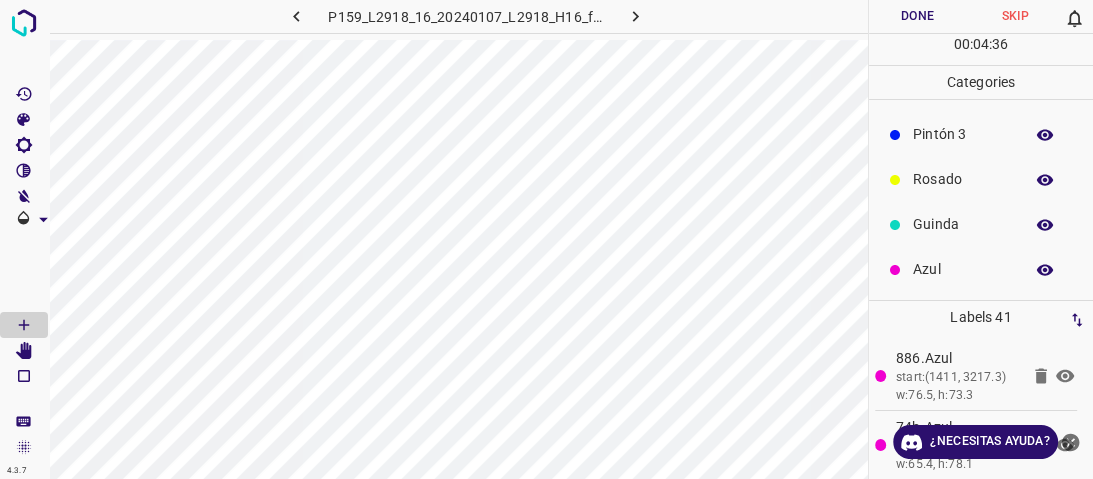 click on "Azul" at bounding box center [963, 269] 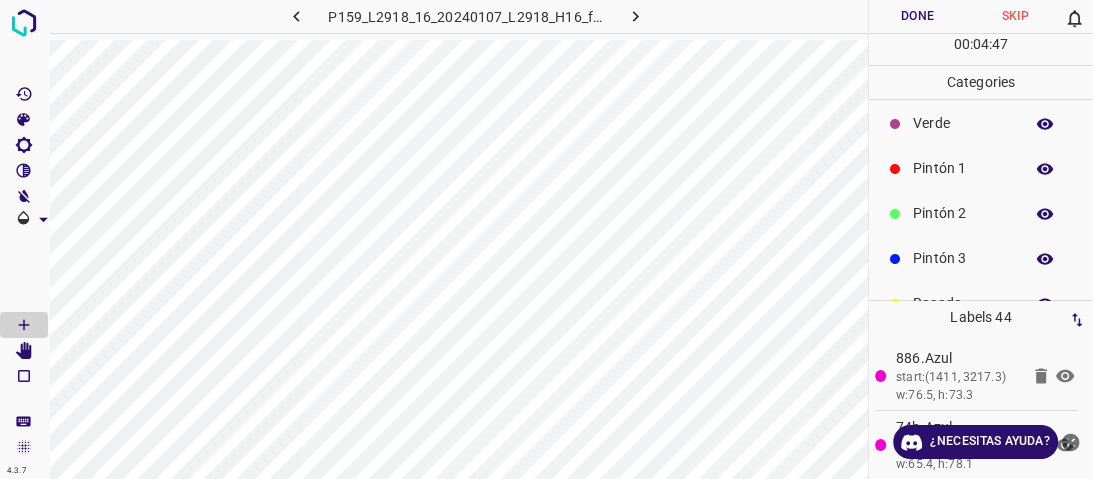 scroll, scrollTop: 16, scrollLeft: 0, axis: vertical 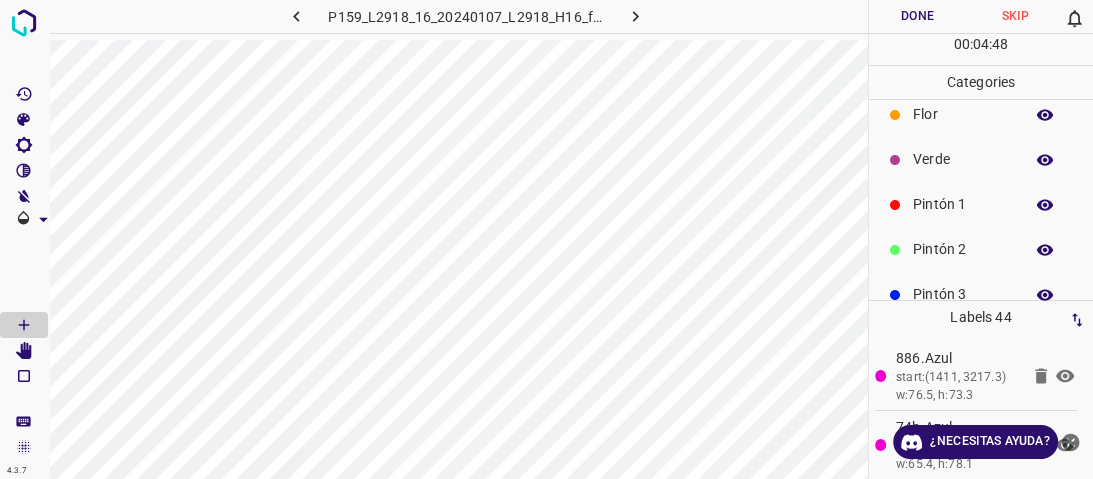 drag, startPoint x: 938, startPoint y: 202, endPoint x: 925, endPoint y: 201, distance: 13.038404 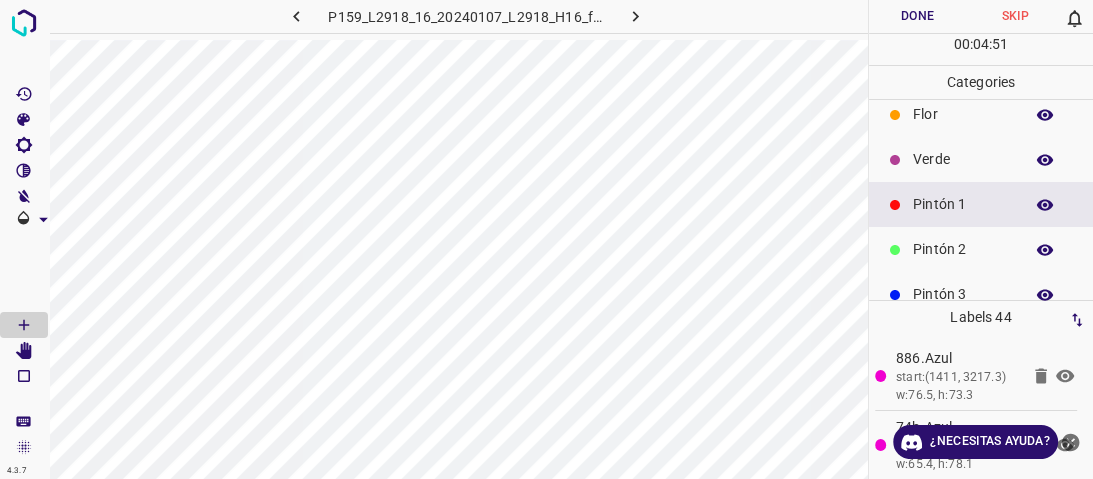 click at bounding box center (895, 205) 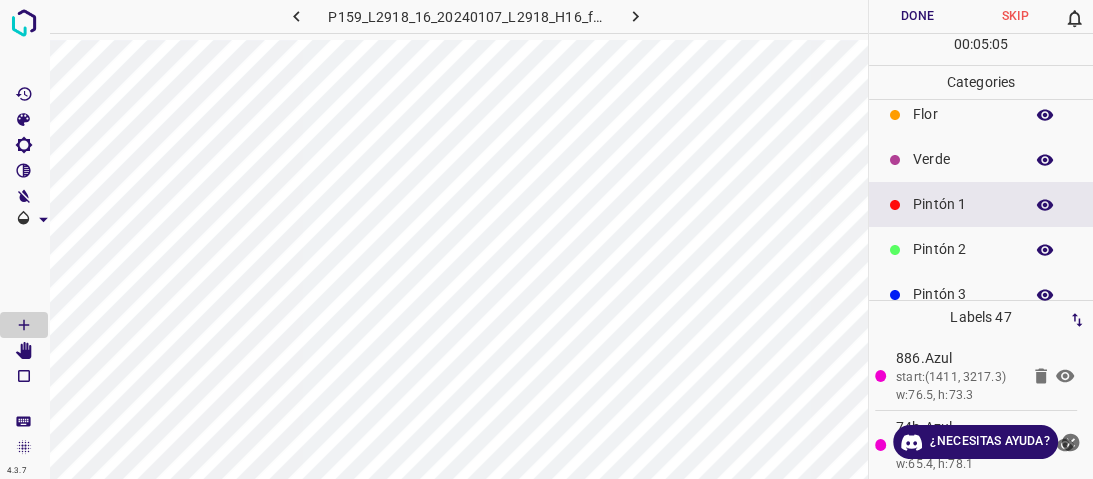 click on "Flor" at bounding box center [963, 114] 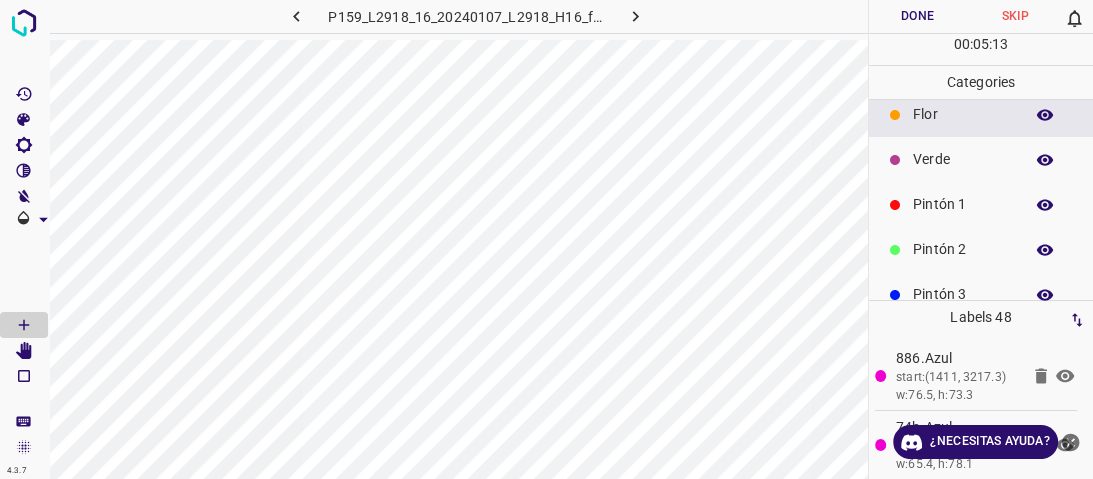 click on "Verde" at bounding box center [963, 159] 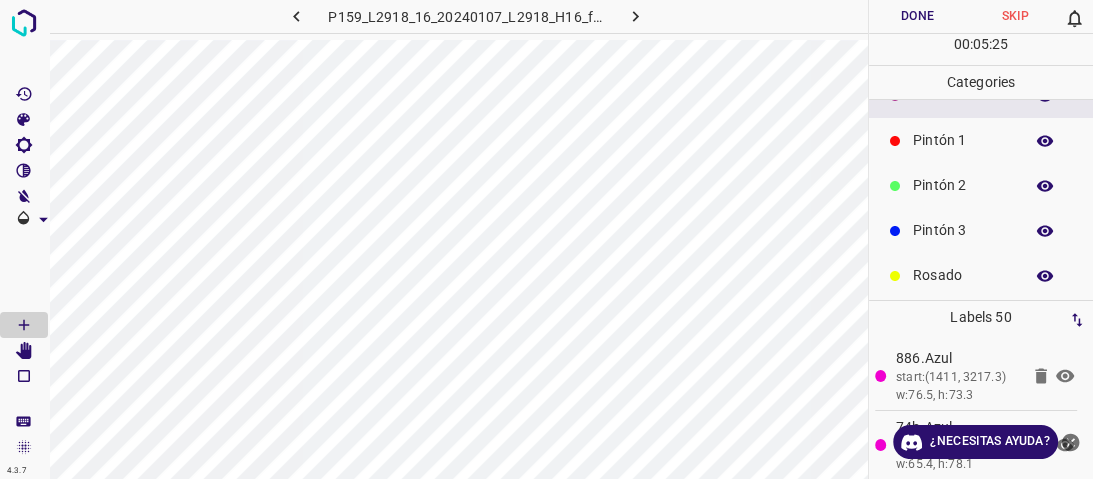 scroll, scrollTop: 176, scrollLeft: 0, axis: vertical 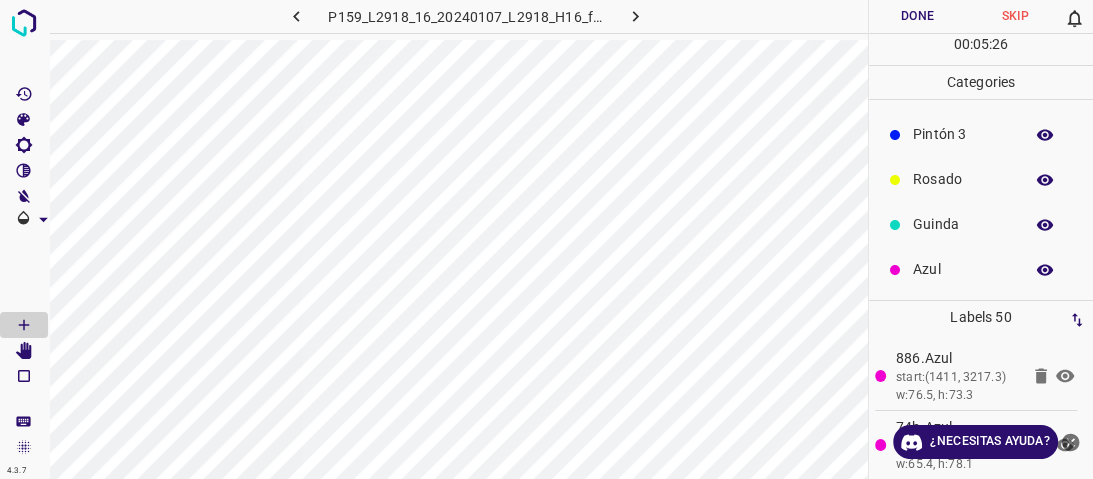 click on "Azul" at bounding box center [963, 269] 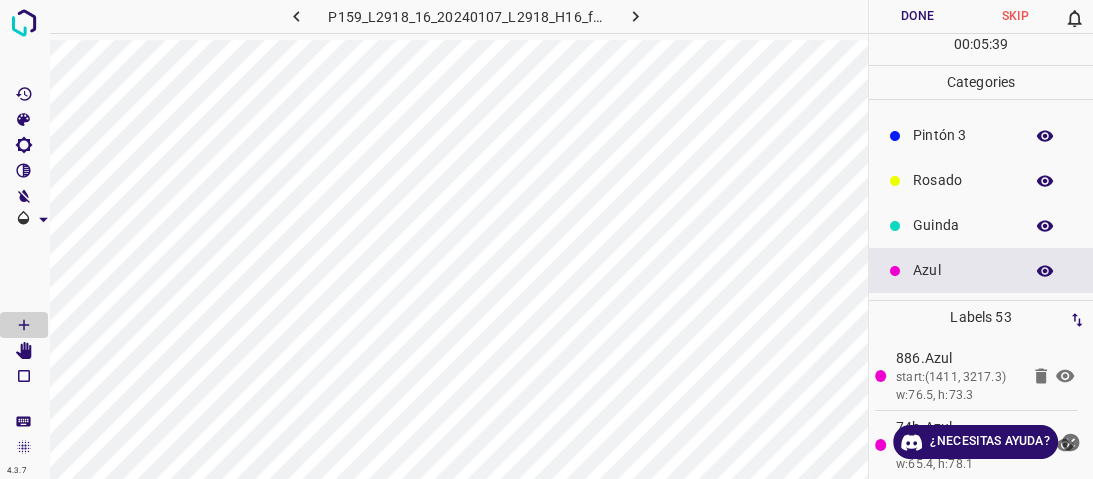 scroll, scrollTop: 176, scrollLeft: 0, axis: vertical 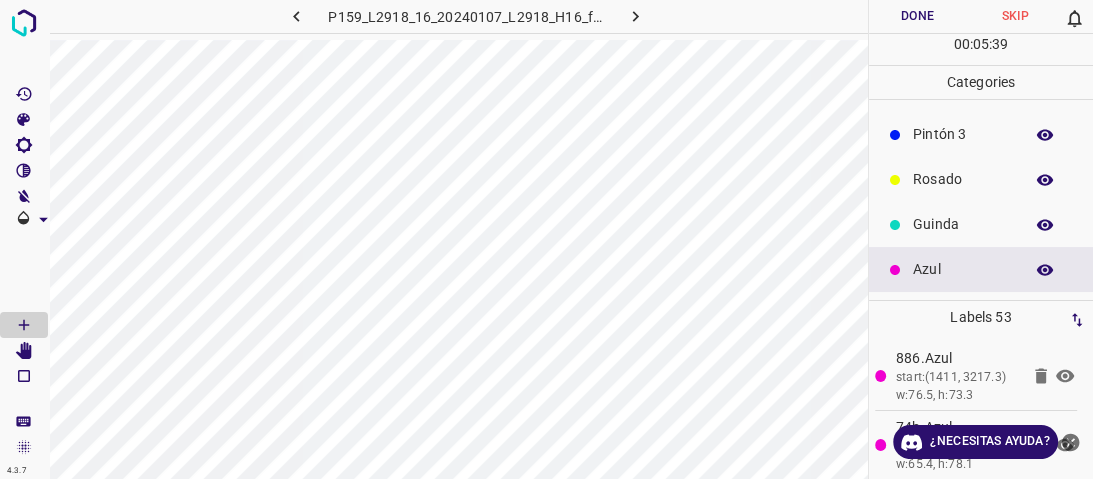 click on "Rosado" at bounding box center (963, 179) 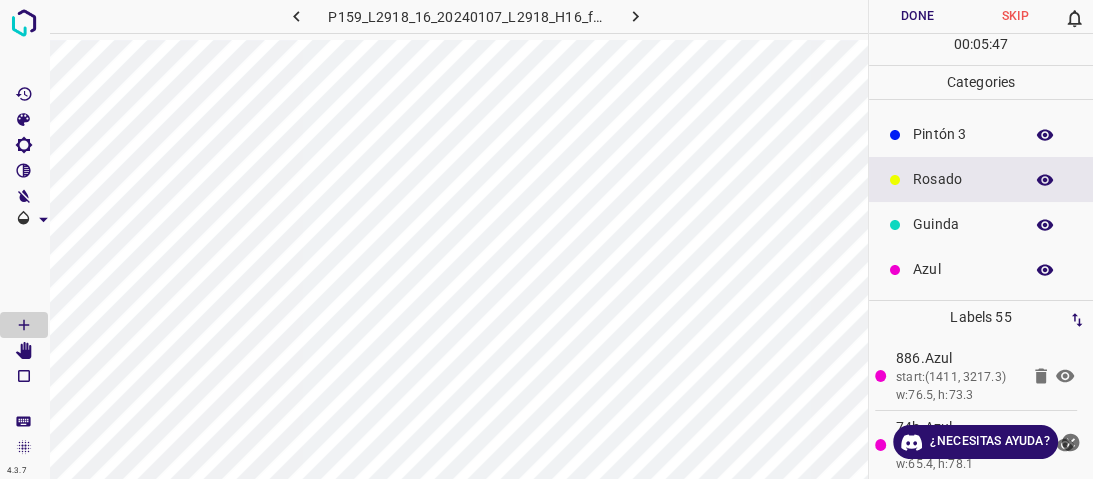 scroll, scrollTop: 96, scrollLeft: 0, axis: vertical 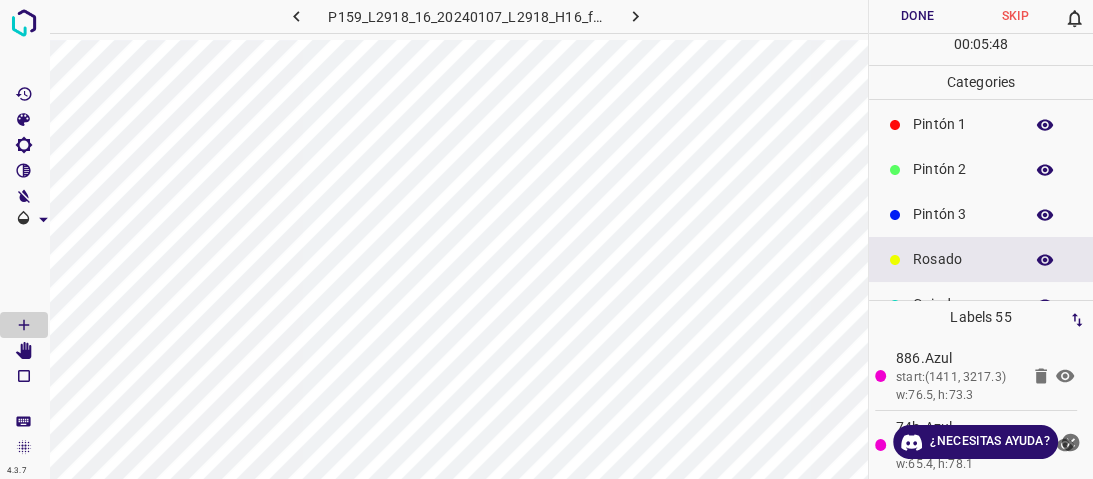 click on "Pintón 1" at bounding box center (981, 124) 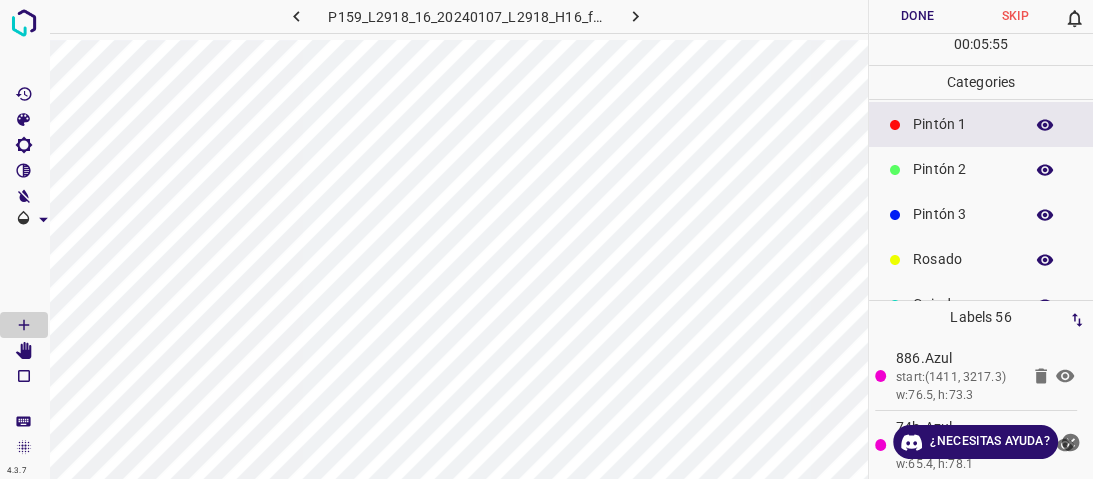 scroll, scrollTop: 176, scrollLeft: 0, axis: vertical 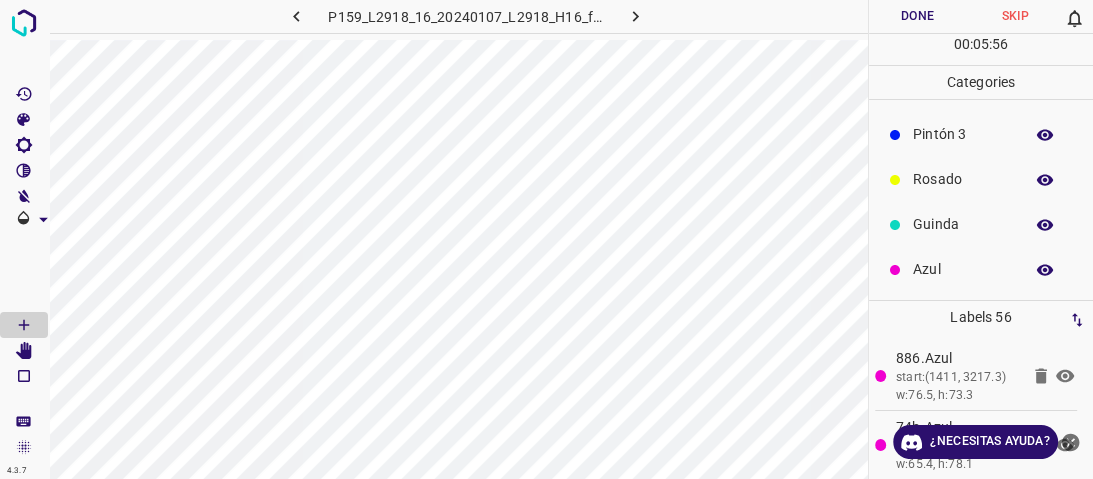 click on "Azul" at bounding box center [963, 269] 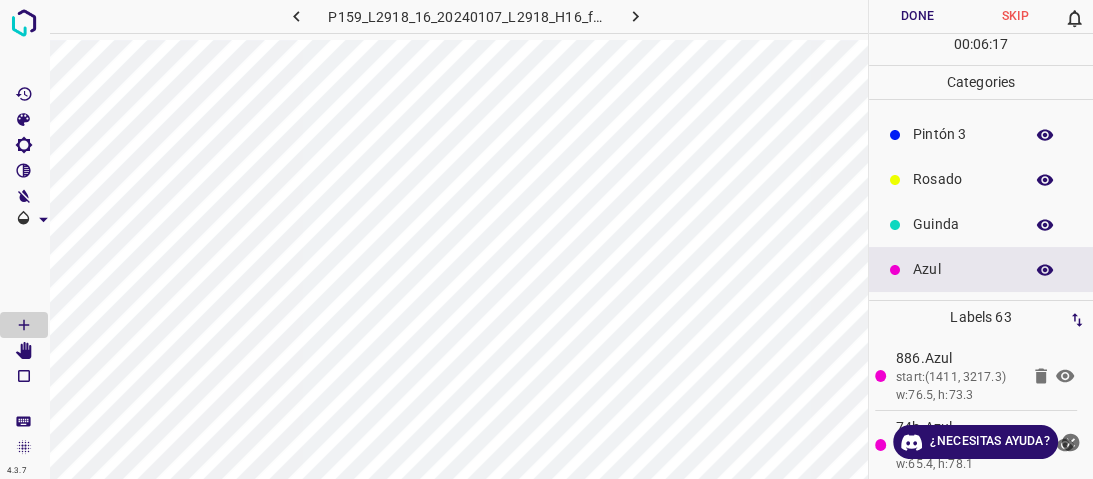 drag, startPoint x: 915, startPoint y: 244, endPoint x: 912, endPoint y: 255, distance: 11.401754 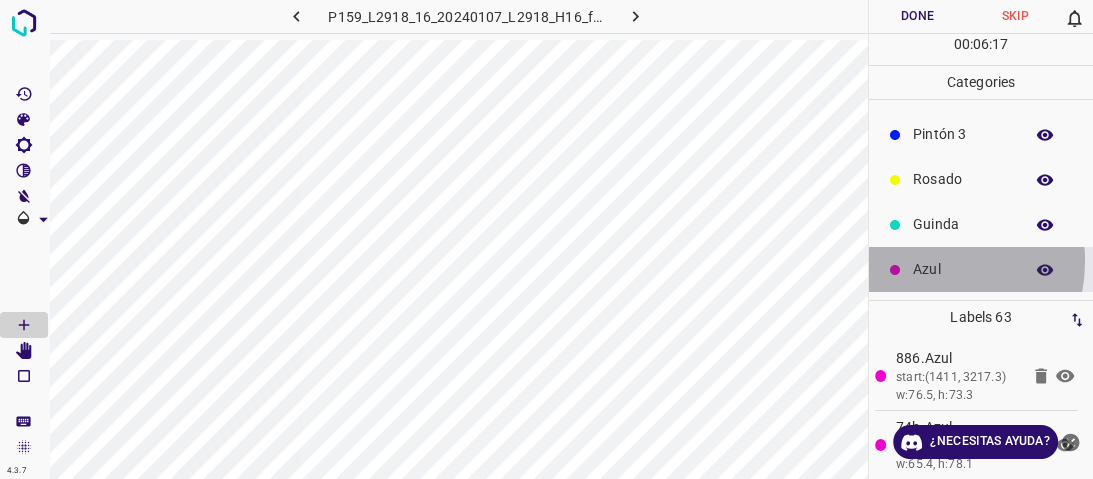 click on "Azul" at bounding box center [963, 269] 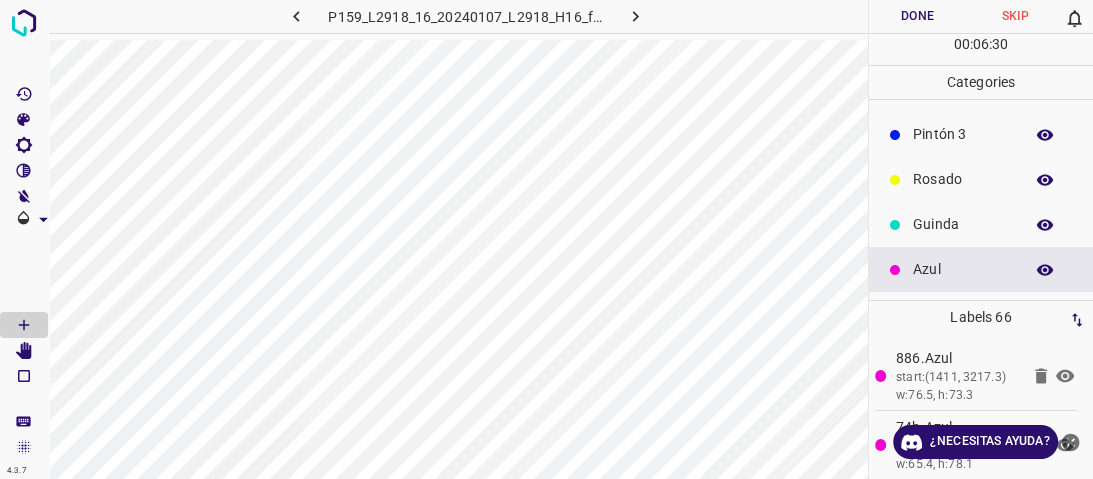 click on "Guinda" at bounding box center [981, 224] 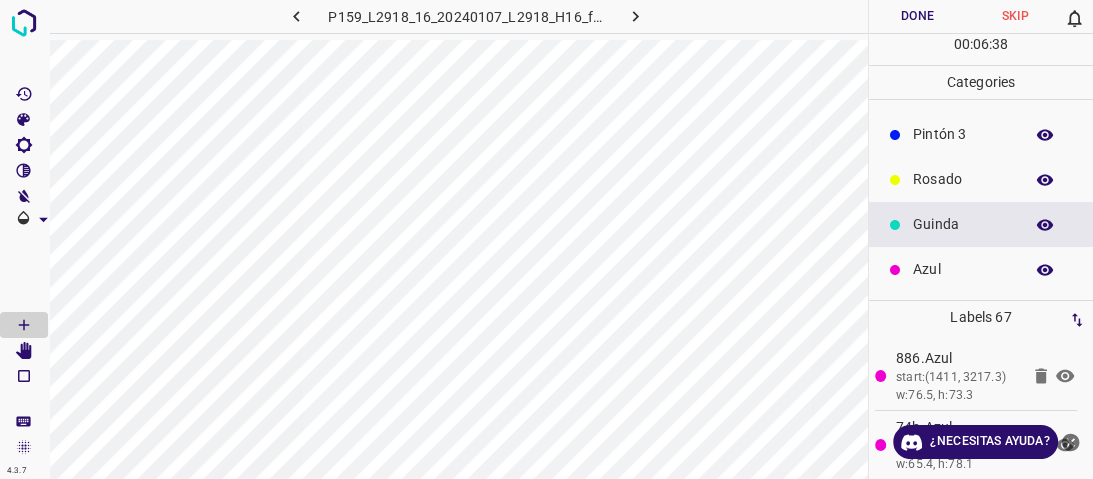 click on "Azul" at bounding box center [963, 269] 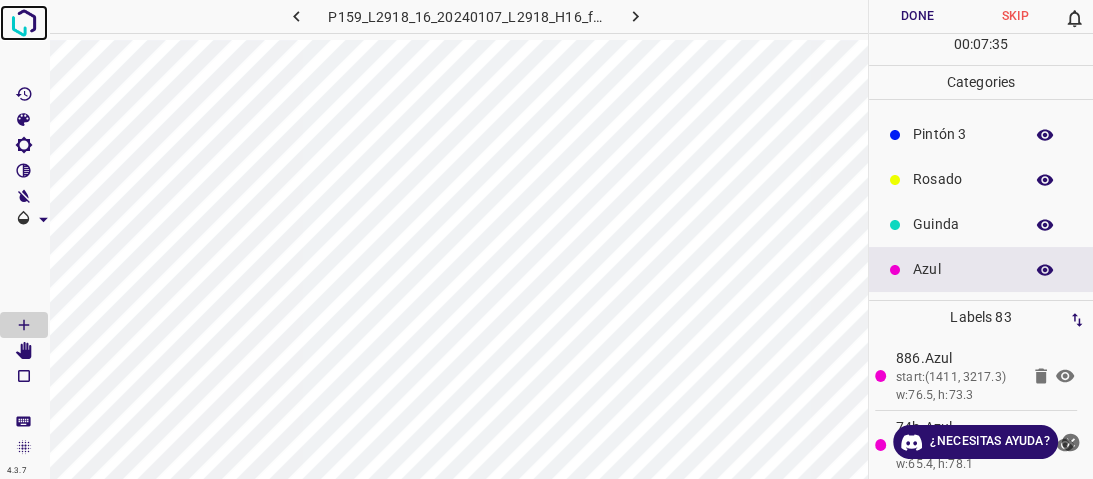 click at bounding box center [24, 23] 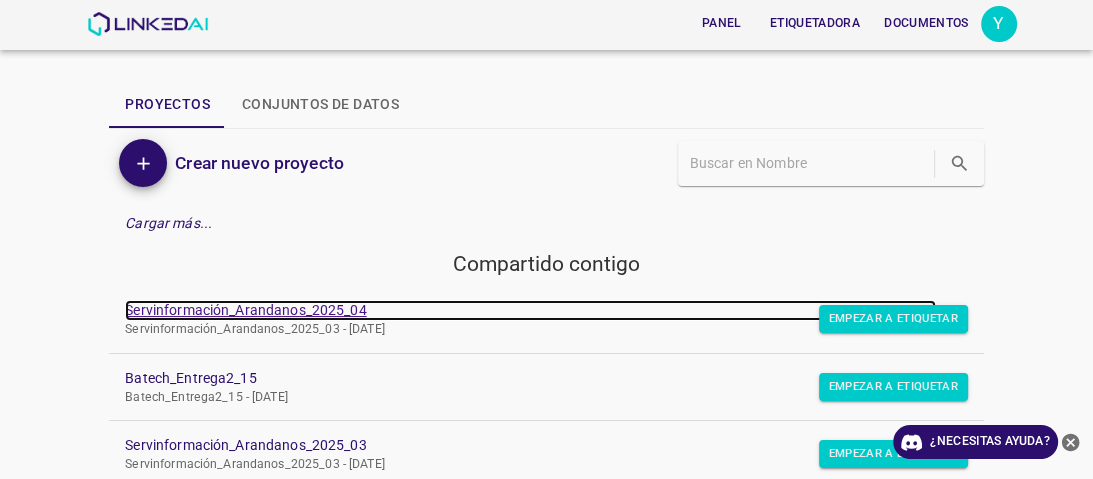 click on "Servinformación_Arandanos_2025_04" at bounding box center (245, 310) 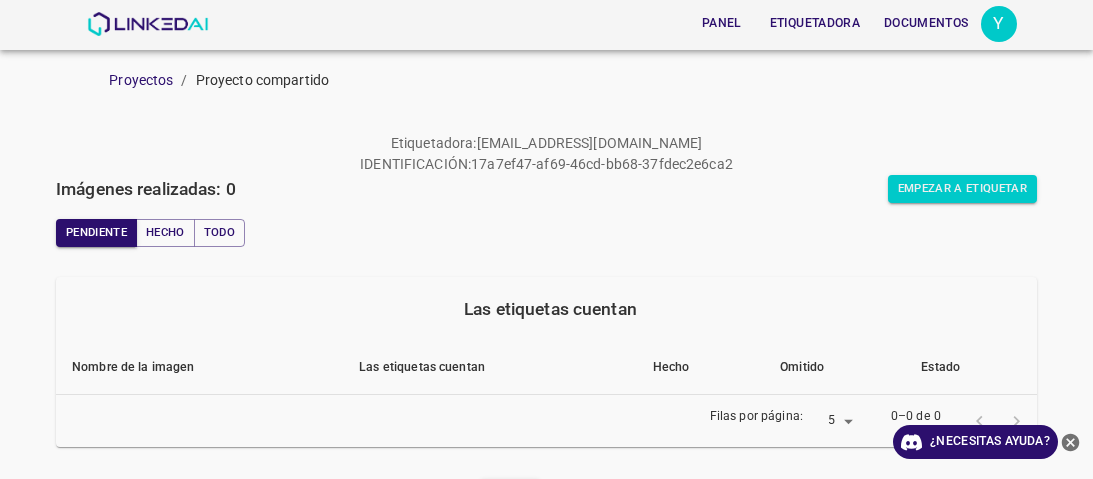 scroll, scrollTop: 0, scrollLeft: 0, axis: both 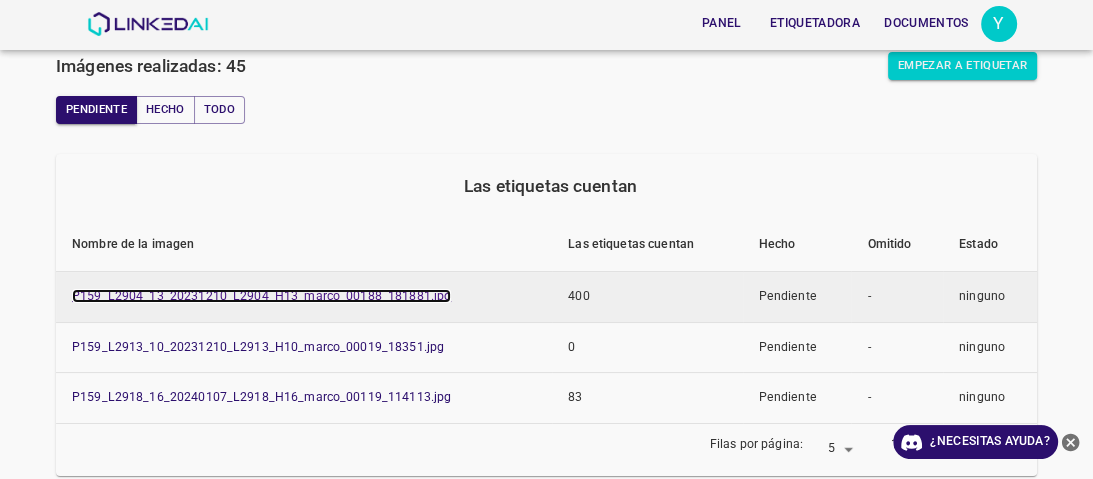 click on "P159_L2904_13_20231210_L2904_H13_marco_00188_181881.jpg" at bounding box center (261, 296) 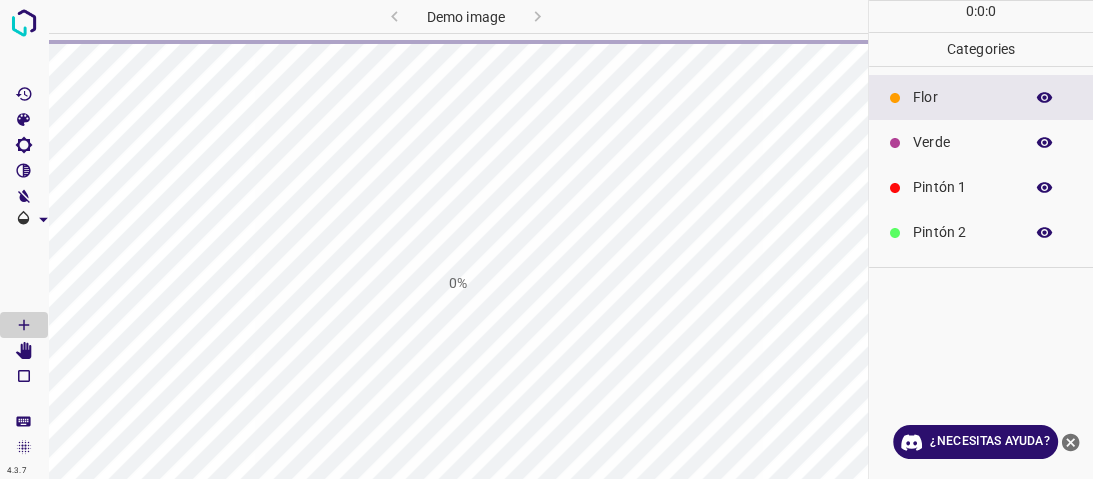 scroll, scrollTop: 0, scrollLeft: 0, axis: both 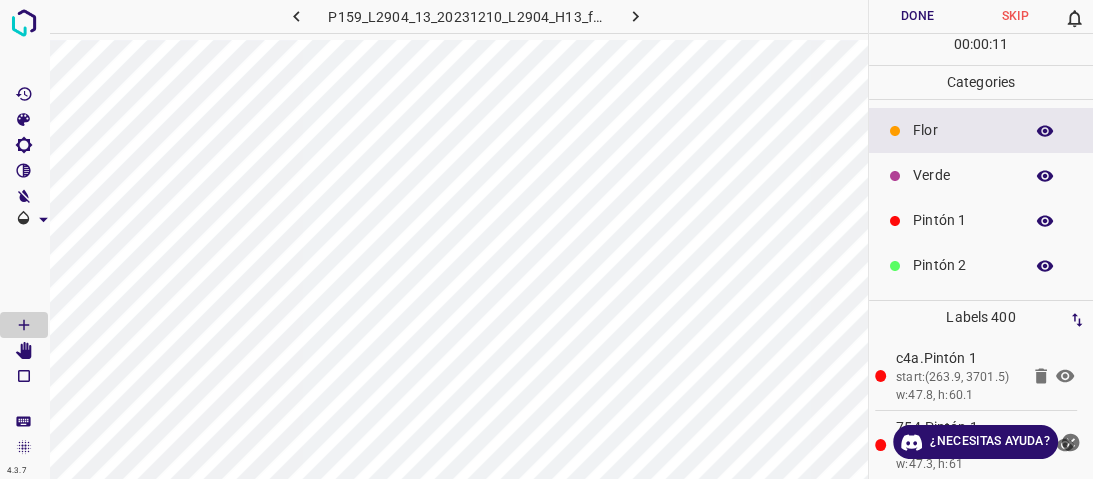 drag, startPoint x: 937, startPoint y: 188, endPoint x: 894, endPoint y: 209, distance: 47.853943 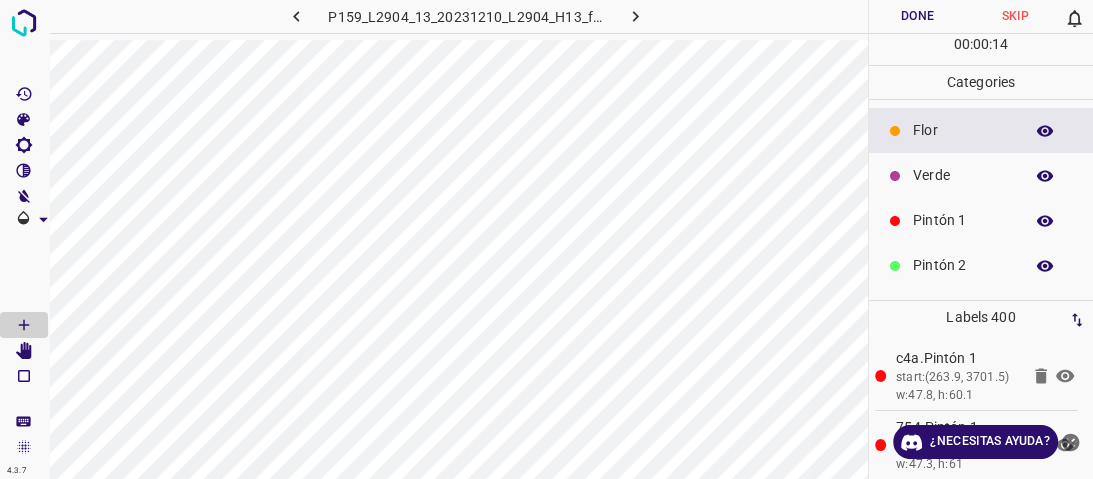 click on "Verde" at bounding box center [963, 175] 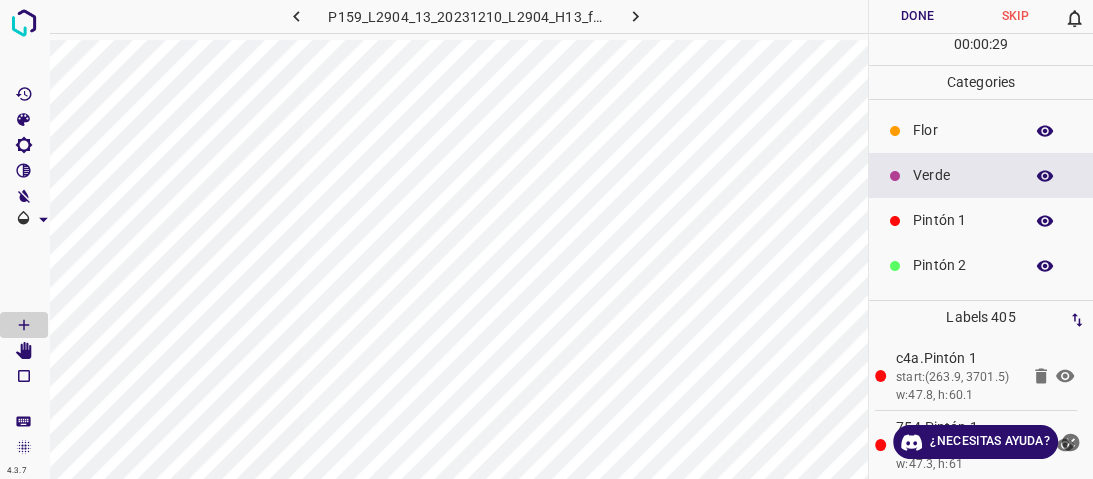 scroll, scrollTop: 176, scrollLeft: 0, axis: vertical 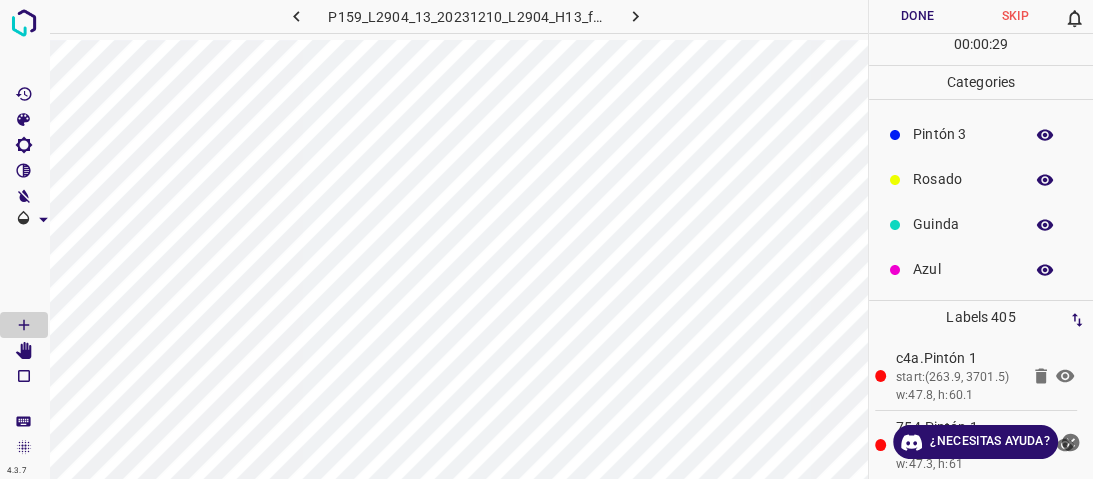 click on "Azul" at bounding box center [981, 269] 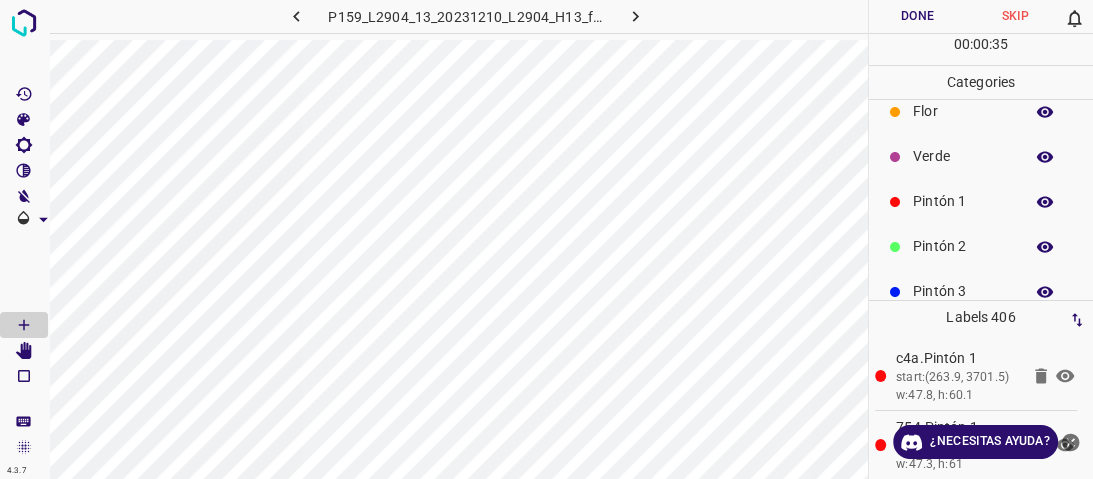 scroll, scrollTop: 12, scrollLeft: 0, axis: vertical 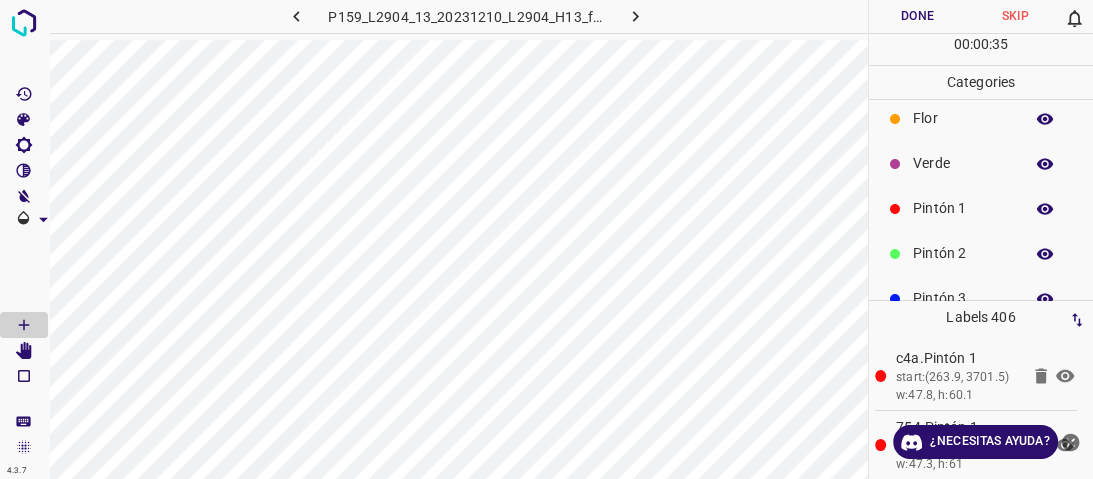 click on "Verde" at bounding box center (963, 163) 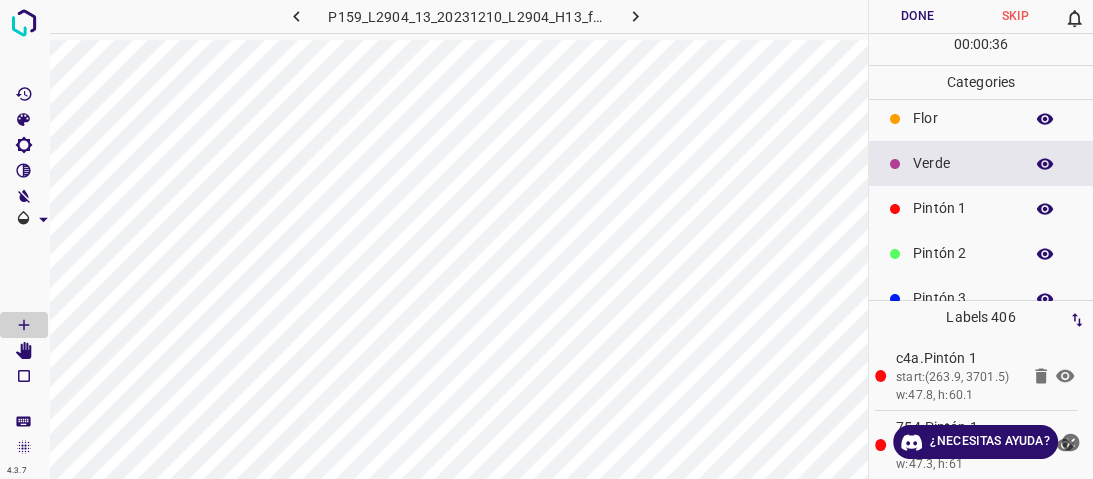 scroll, scrollTop: 0, scrollLeft: 0, axis: both 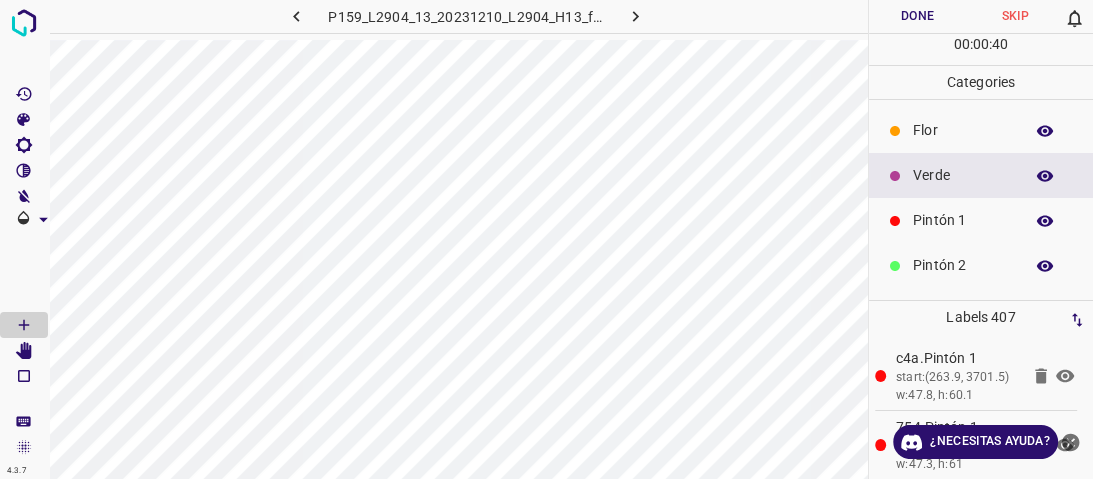click on "Flor" at bounding box center (981, 130) 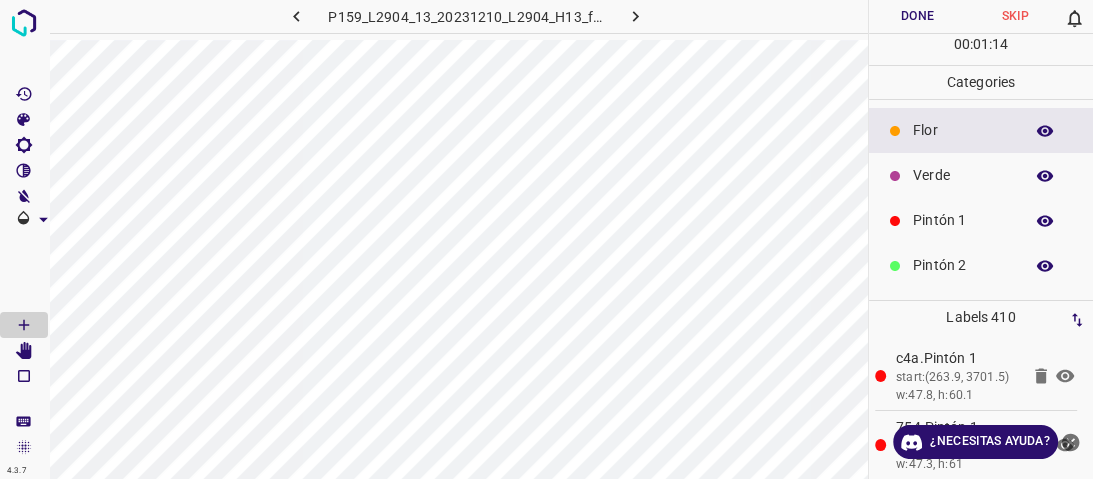 scroll, scrollTop: 176, scrollLeft: 0, axis: vertical 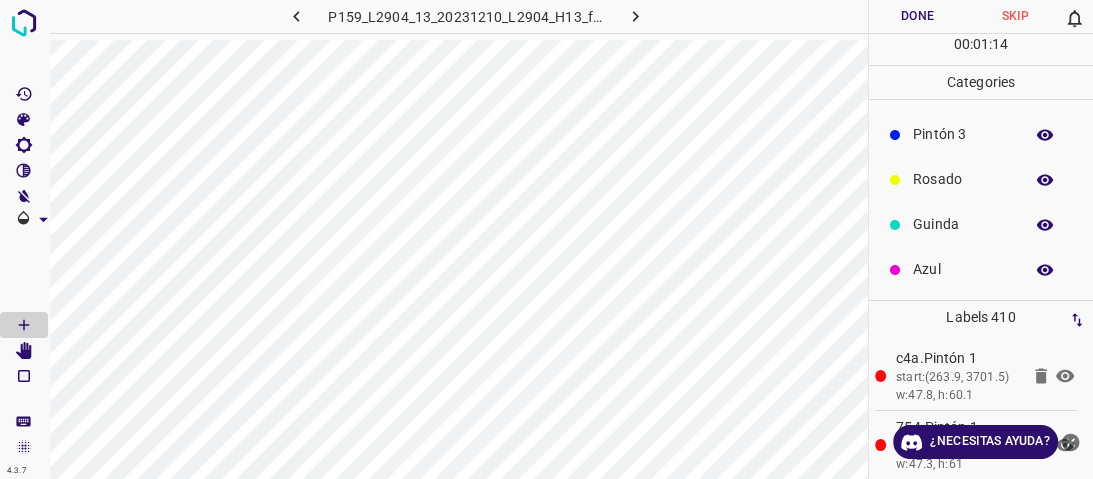 click on "Azul" at bounding box center [981, 269] 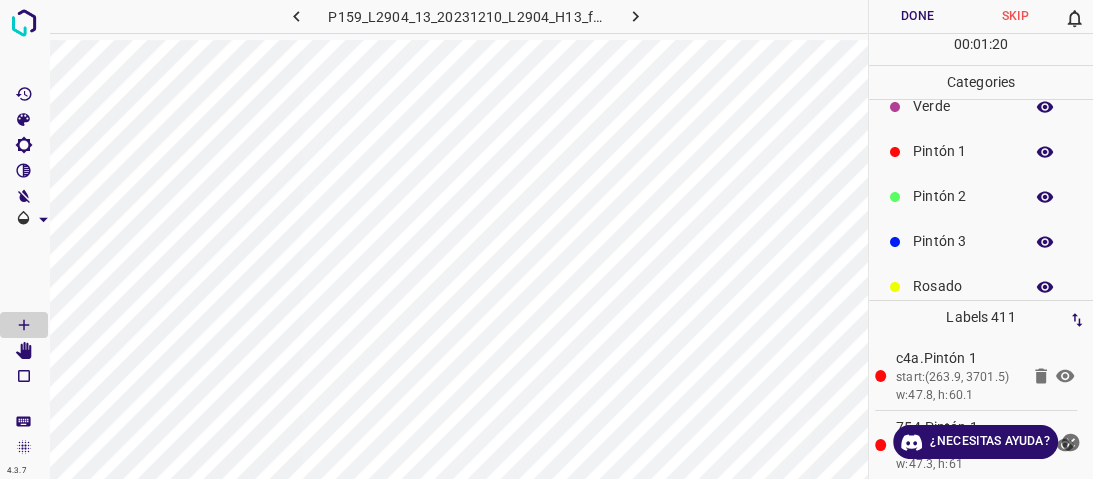 scroll, scrollTop: 16, scrollLeft: 0, axis: vertical 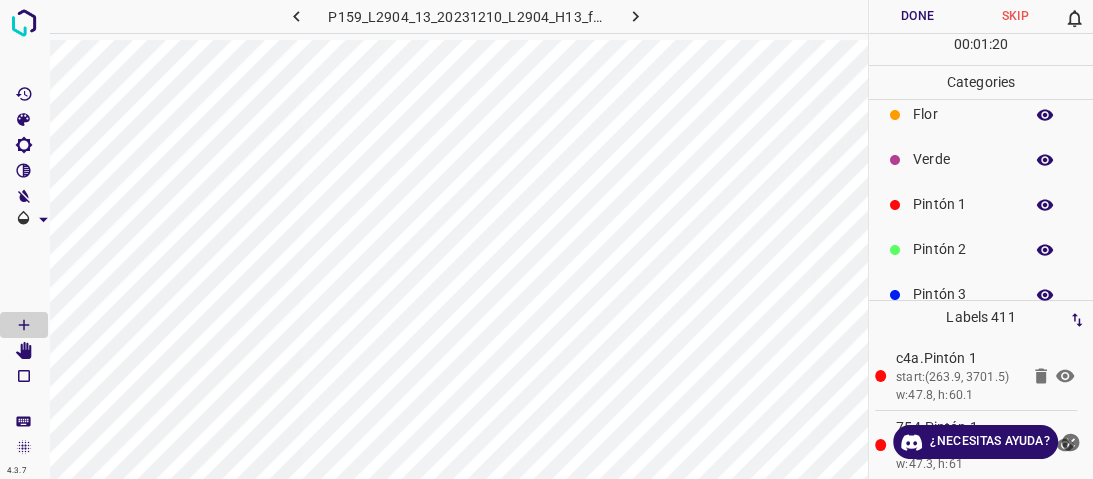 click on "[PERSON_NAME] 1 Pintón 2 Pintón 3 Rosado Guinda Azul" at bounding box center [981, 272] 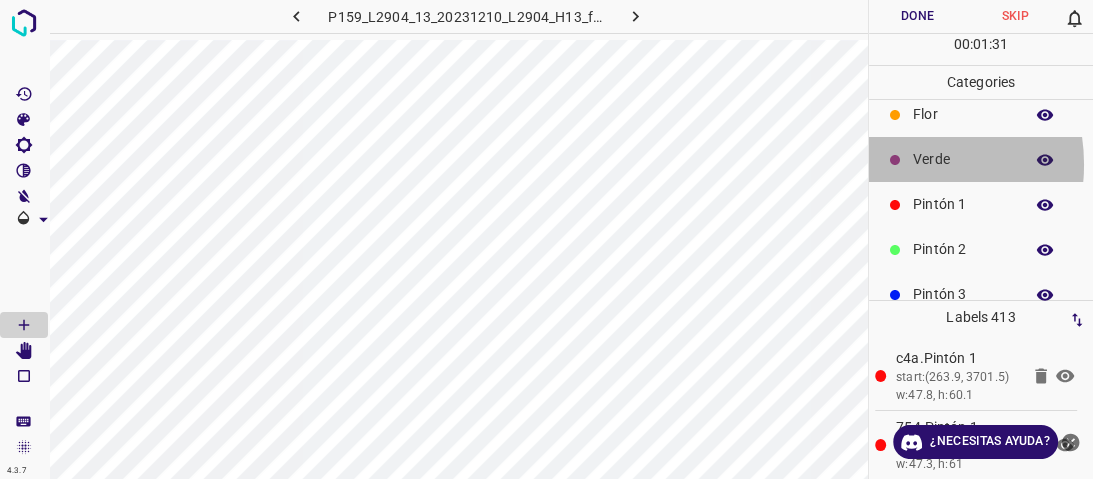 click 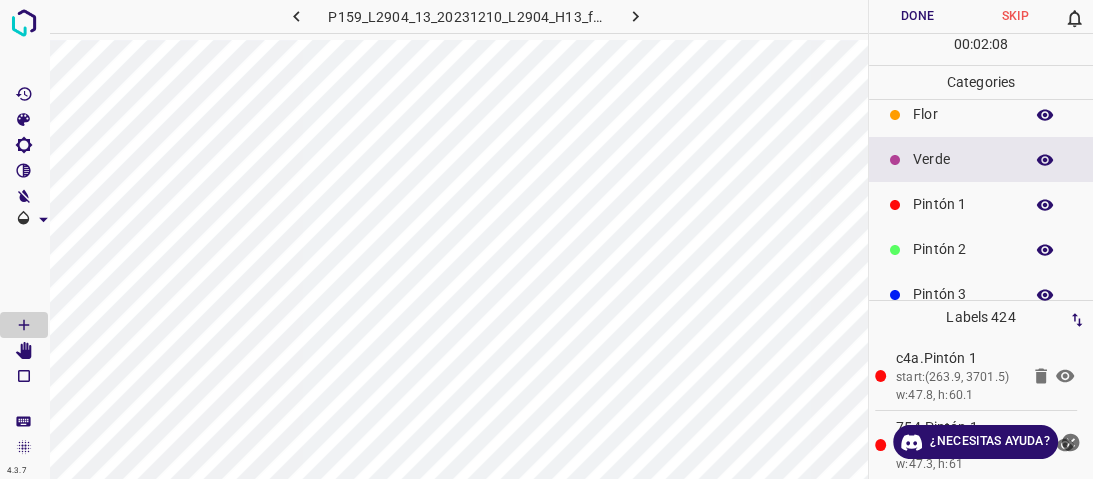 scroll, scrollTop: 176, scrollLeft: 0, axis: vertical 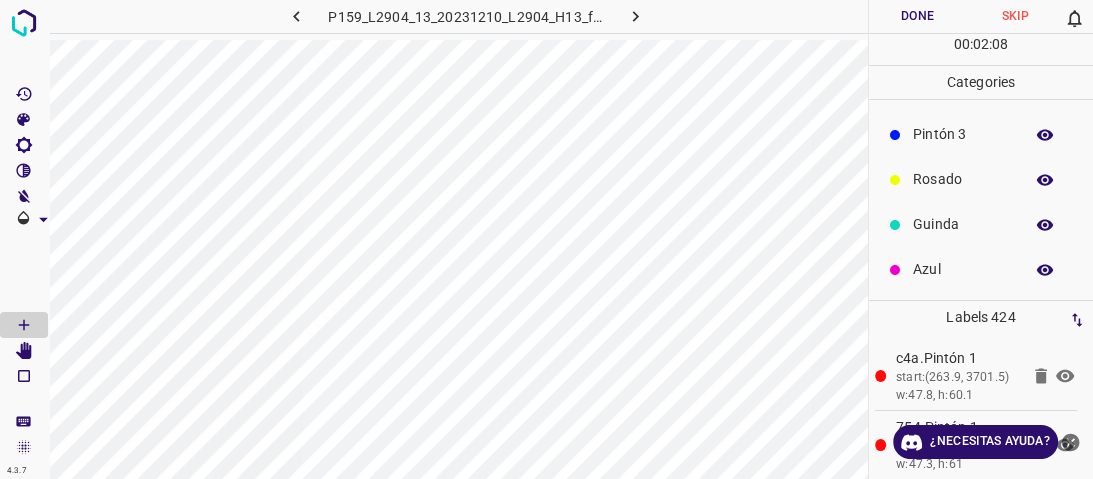 click on "Azul" at bounding box center [981, 269] 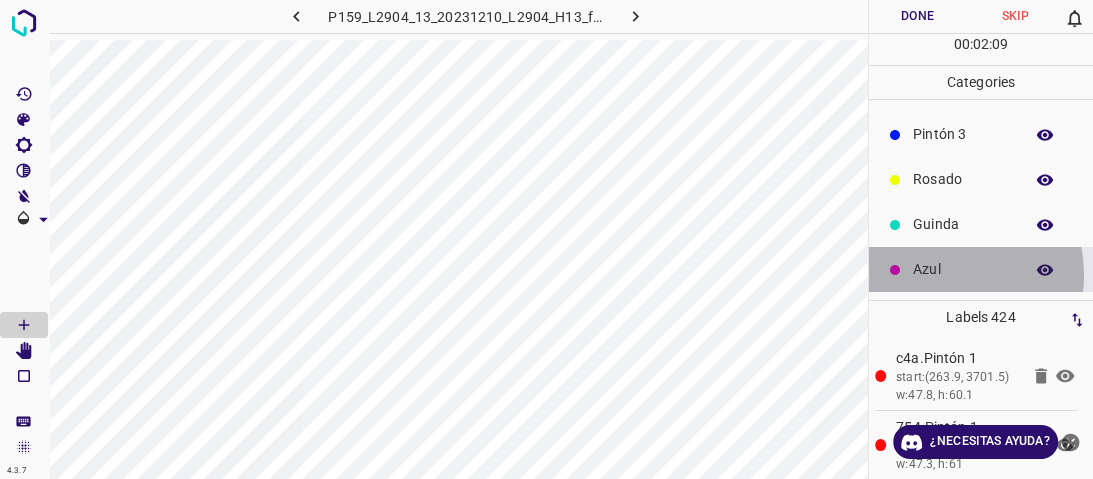 click on "Azul" at bounding box center [963, 269] 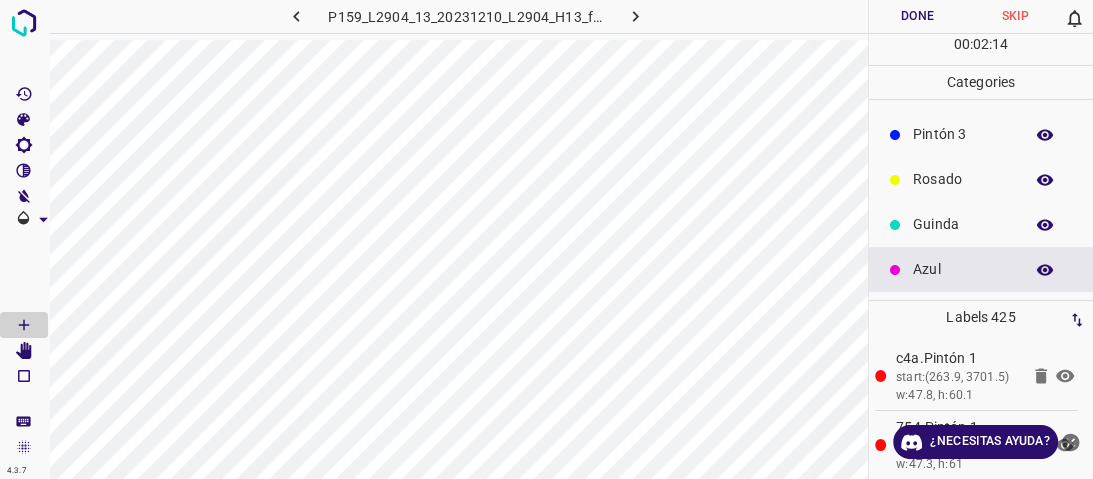 scroll, scrollTop: 16, scrollLeft: 0, axis: vertical 